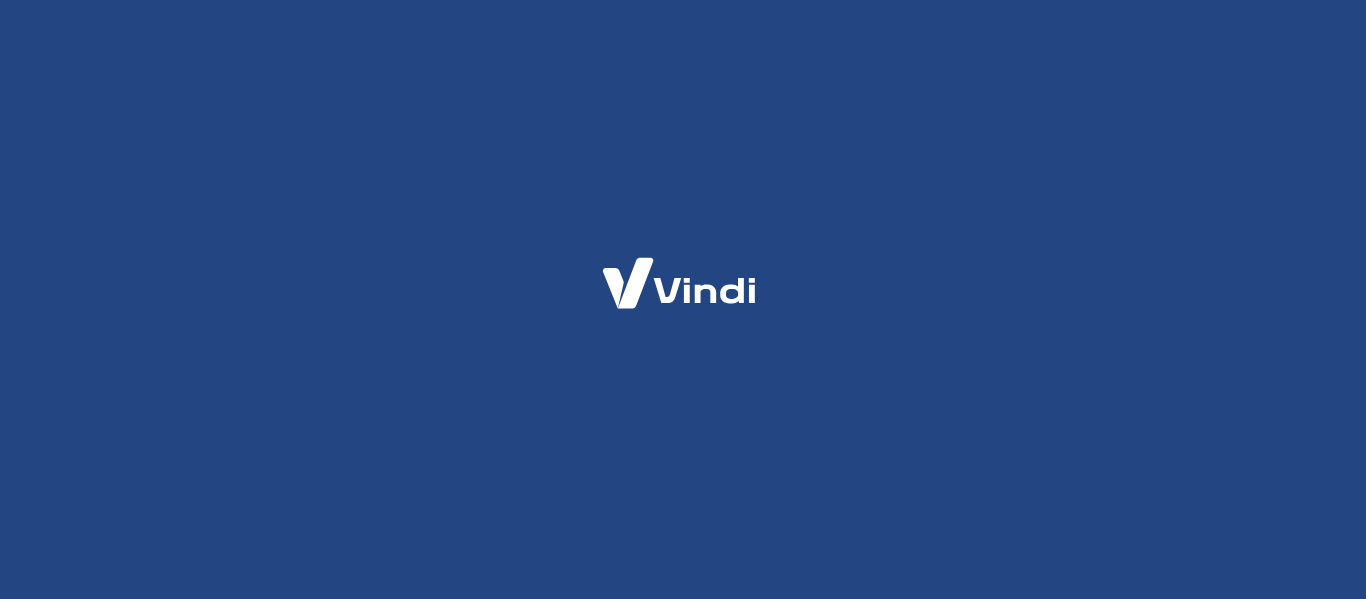 scroll, scrollTop: 0, scrollLeft: 0, axis: both 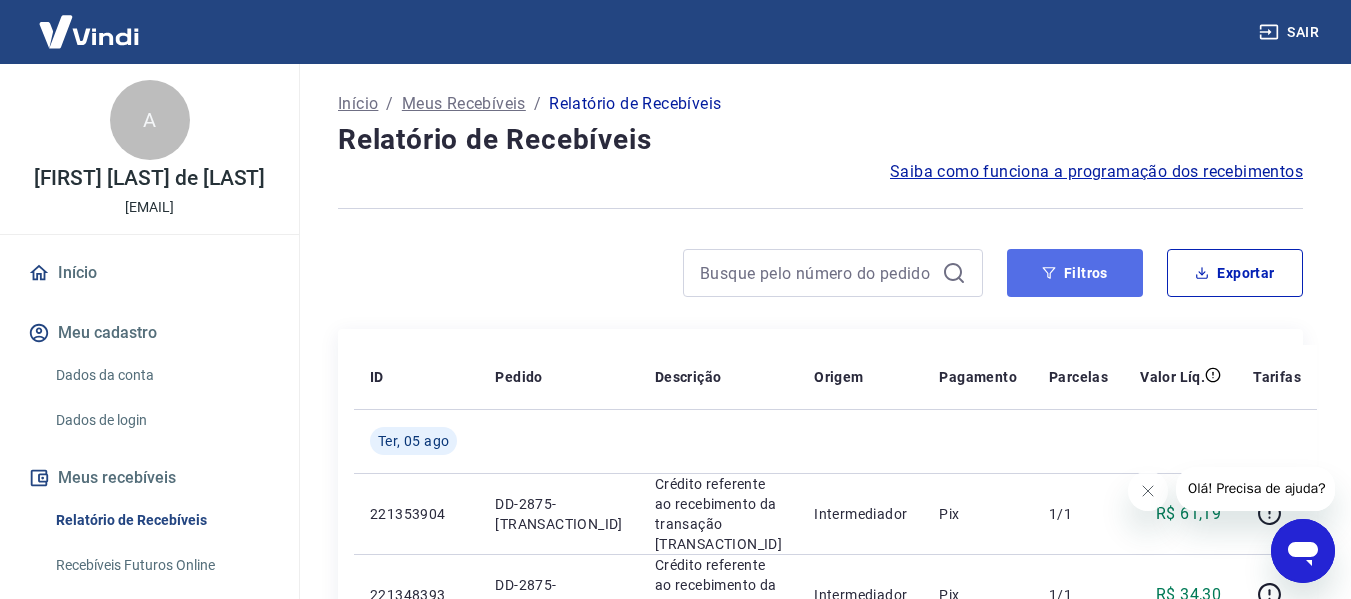 click on "Filtros" at bounding box center (1075, 273) 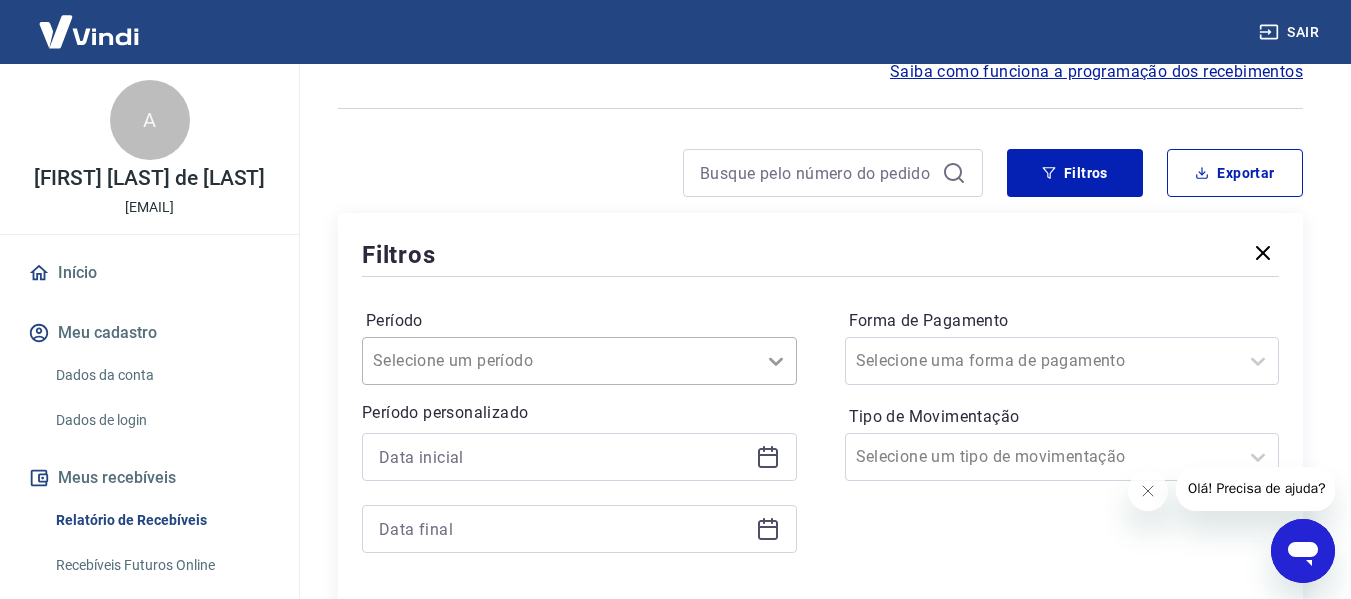 click on "Selecione um período" at bounding box center [579, 361] 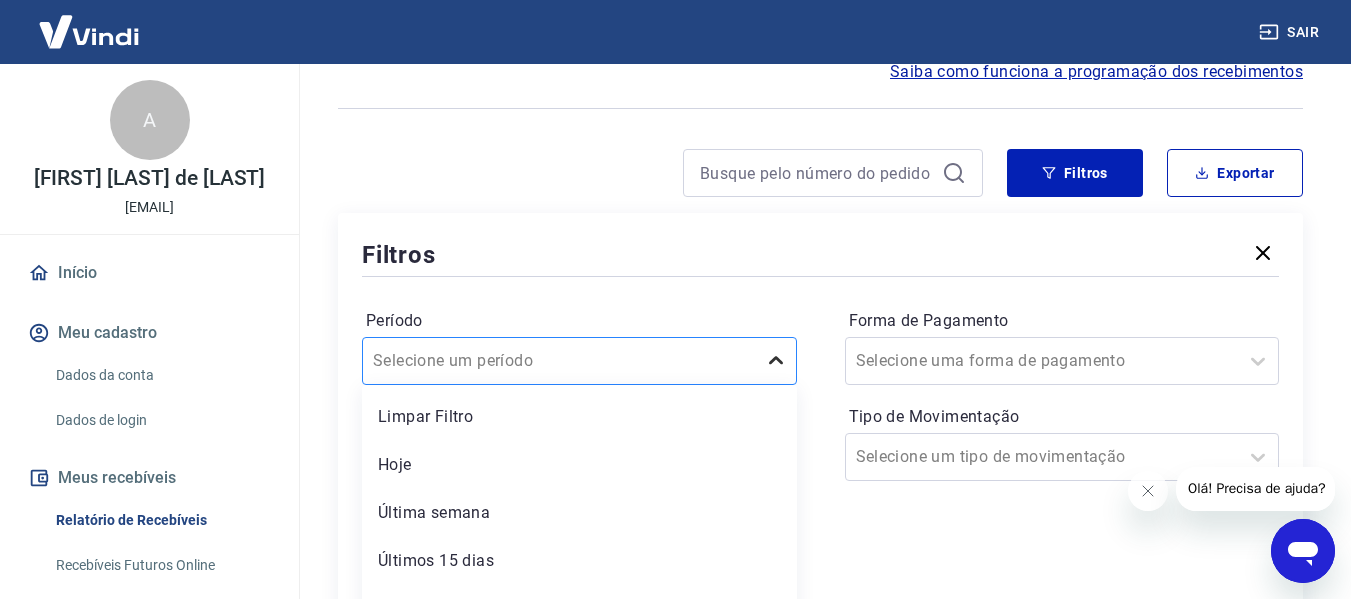 scroll, scrollTop: 186, scrollLeft: 0, axis: vertical 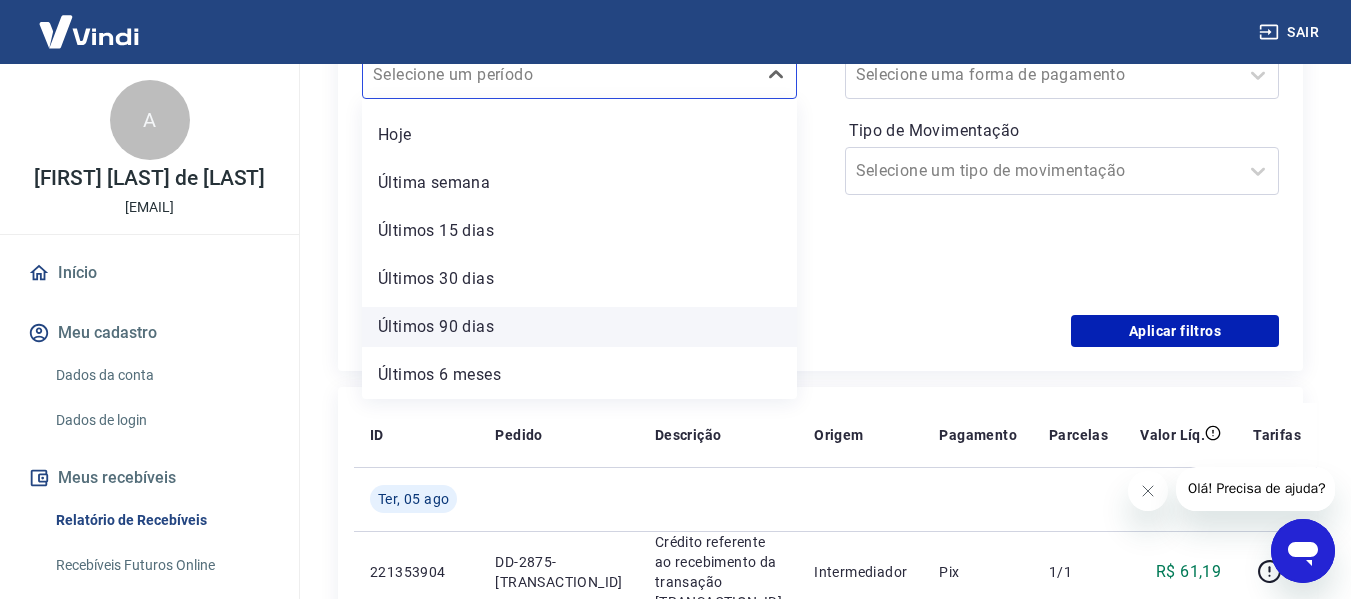 click on "Últimos 90 dias" at bounding box center [579, 327] 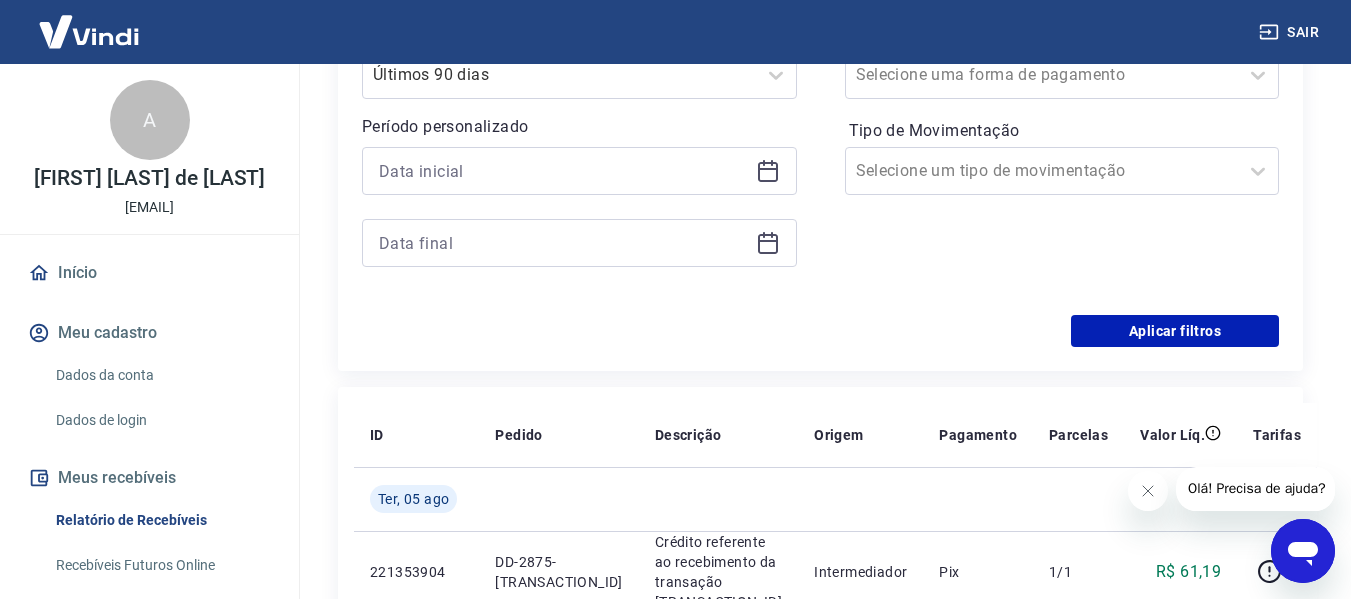 click 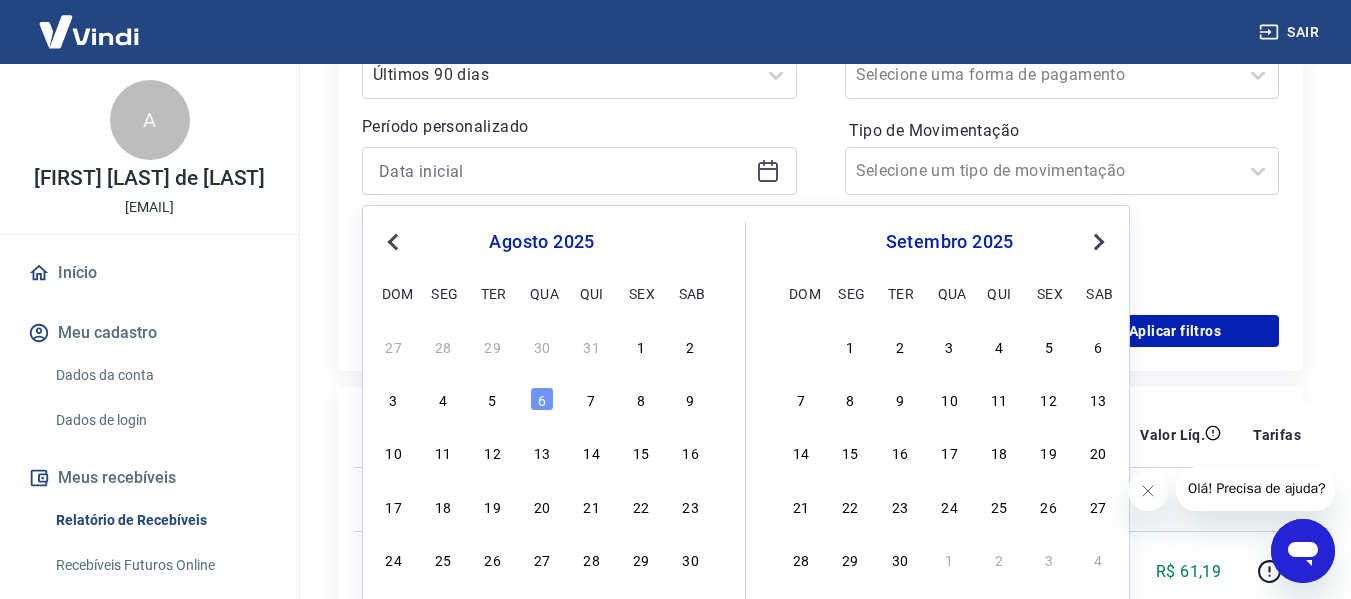 click on "Previous Month" at bounding box center [395, 241] 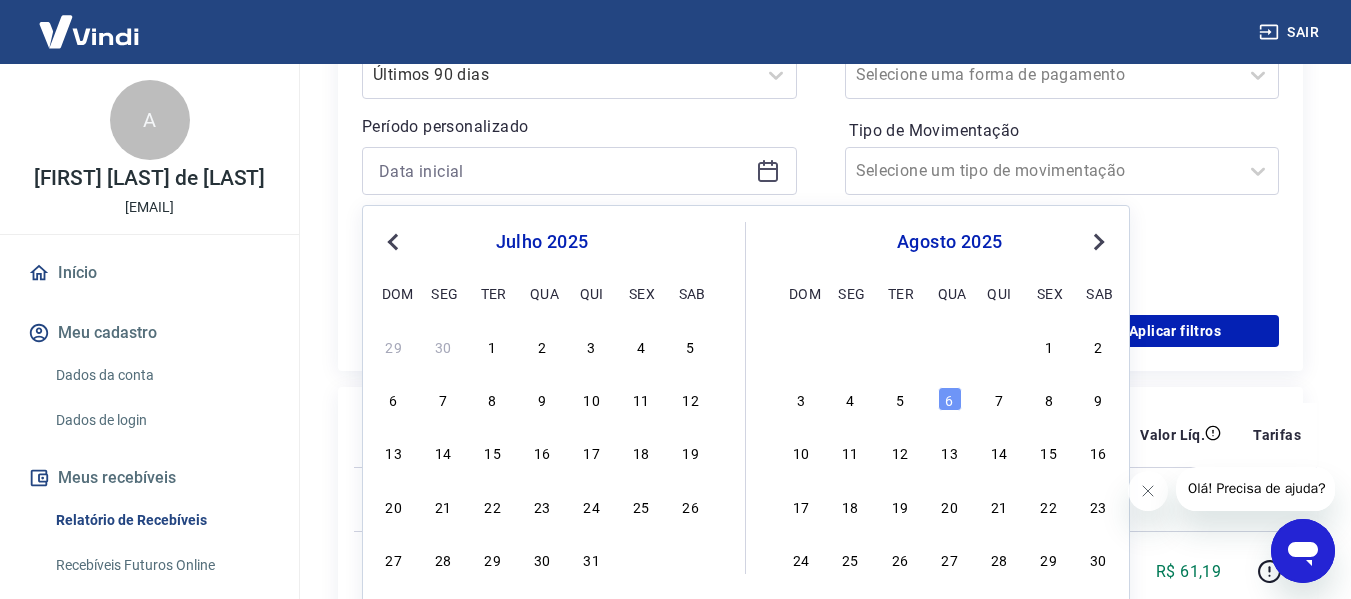click on "Previous Month" at bounding box center (395, 241) 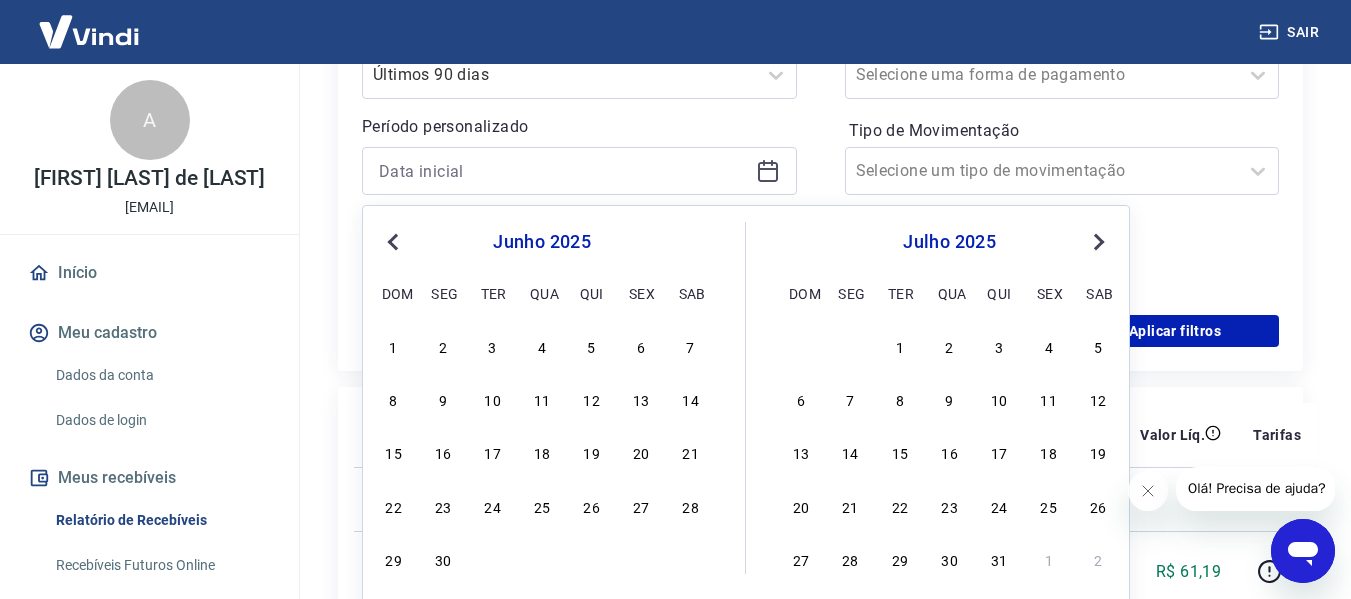 click on "Previous Month" at bounding box center [395, 241] 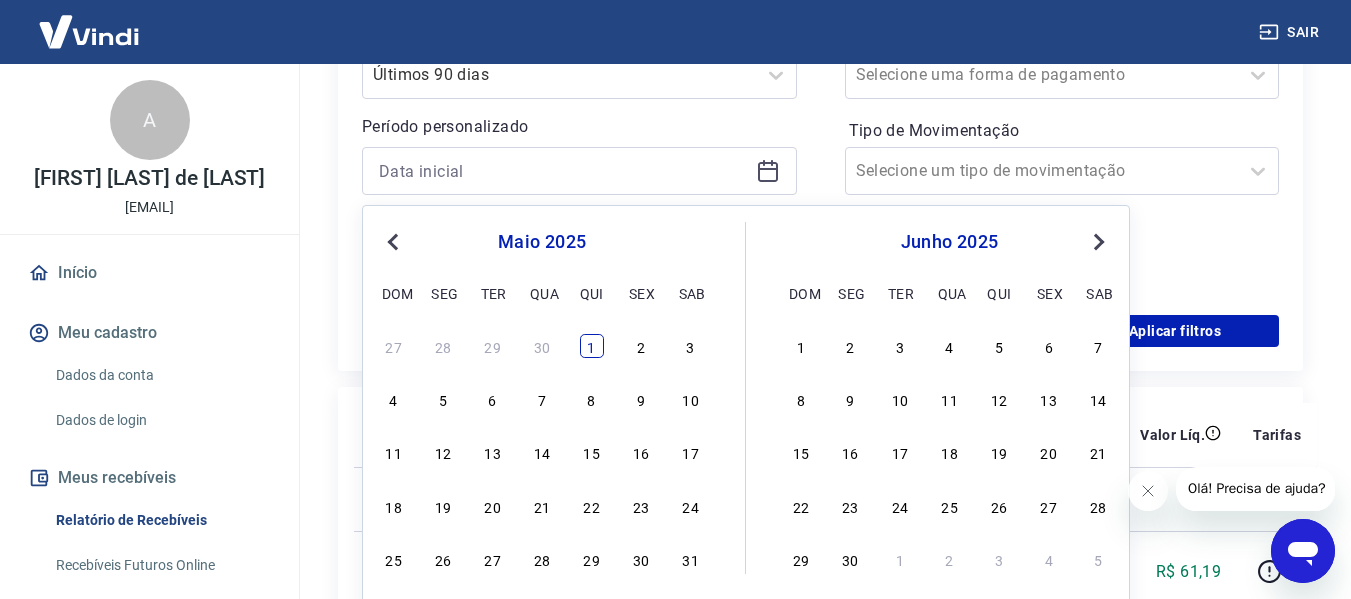 click on "1" at bounding box center [592, 346] 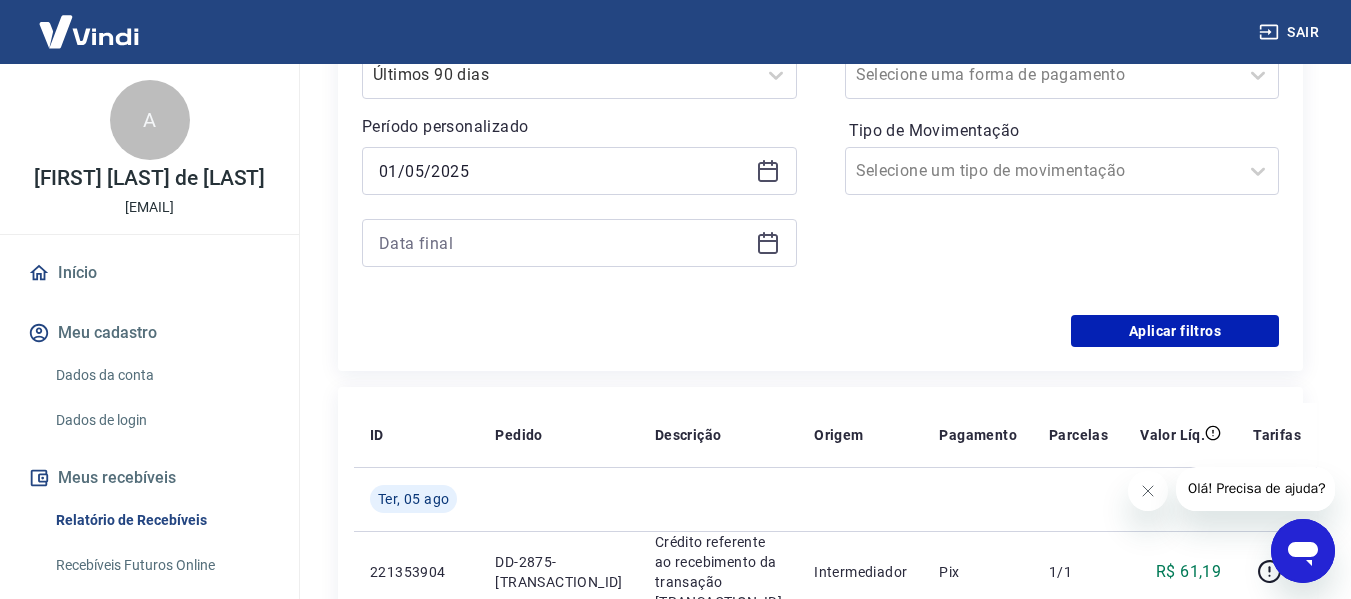 click 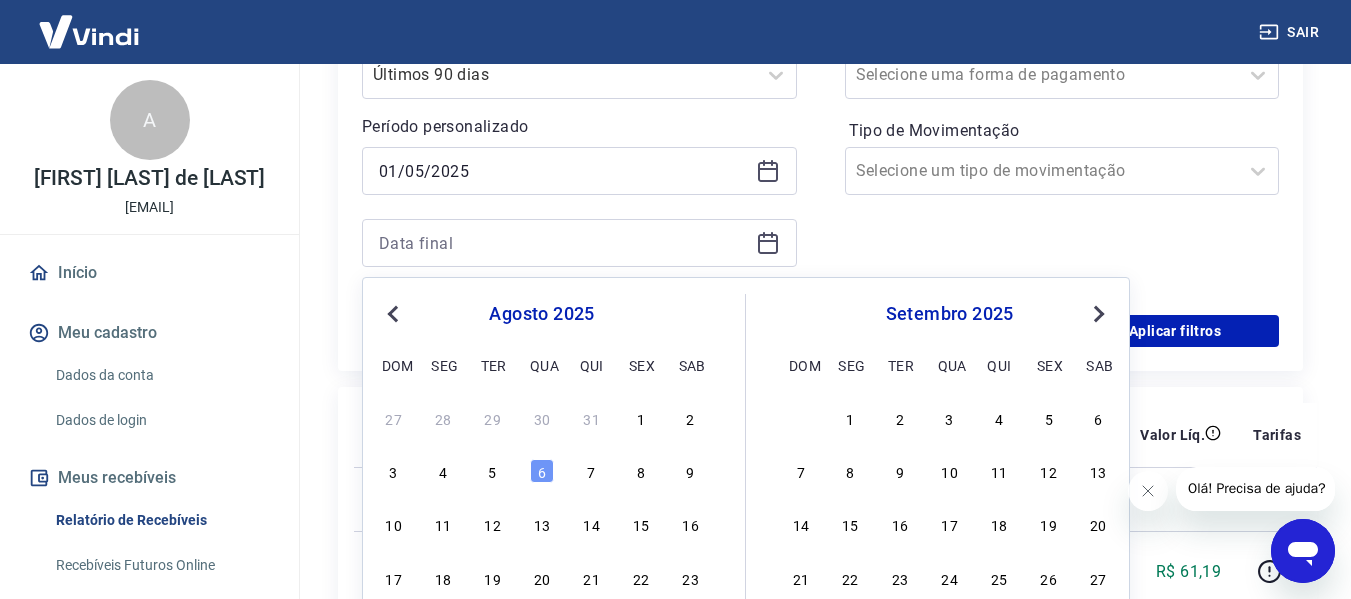click 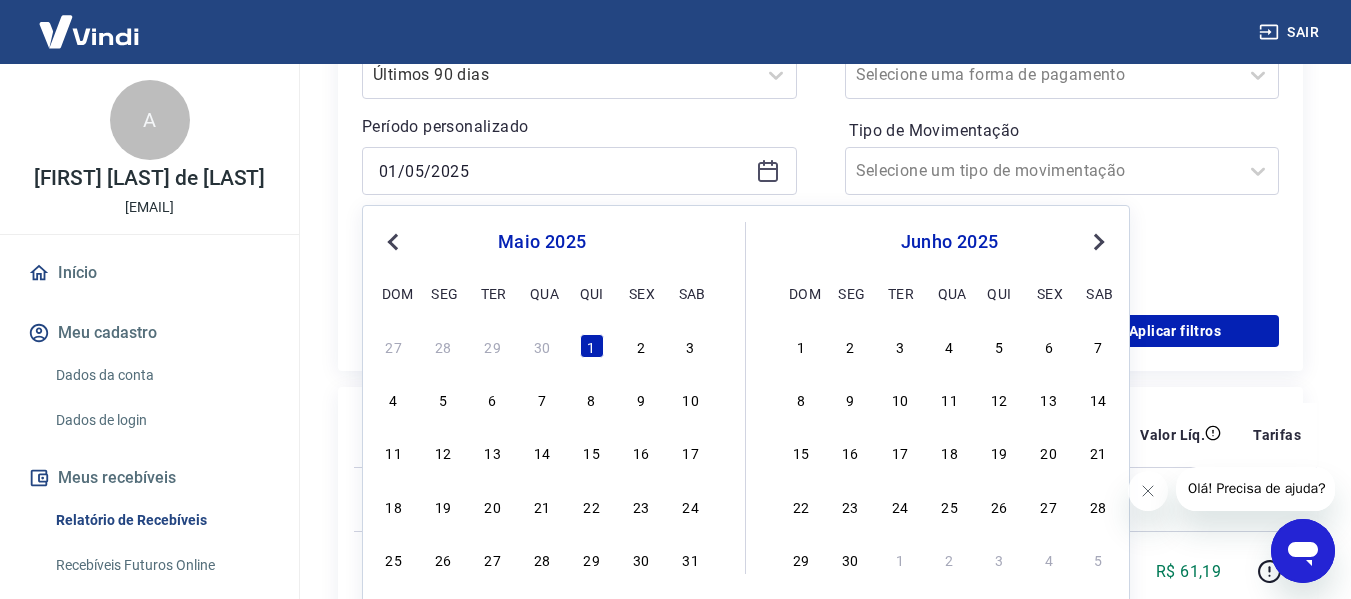 click on "Previous Month" at bounding box center [395, 241] 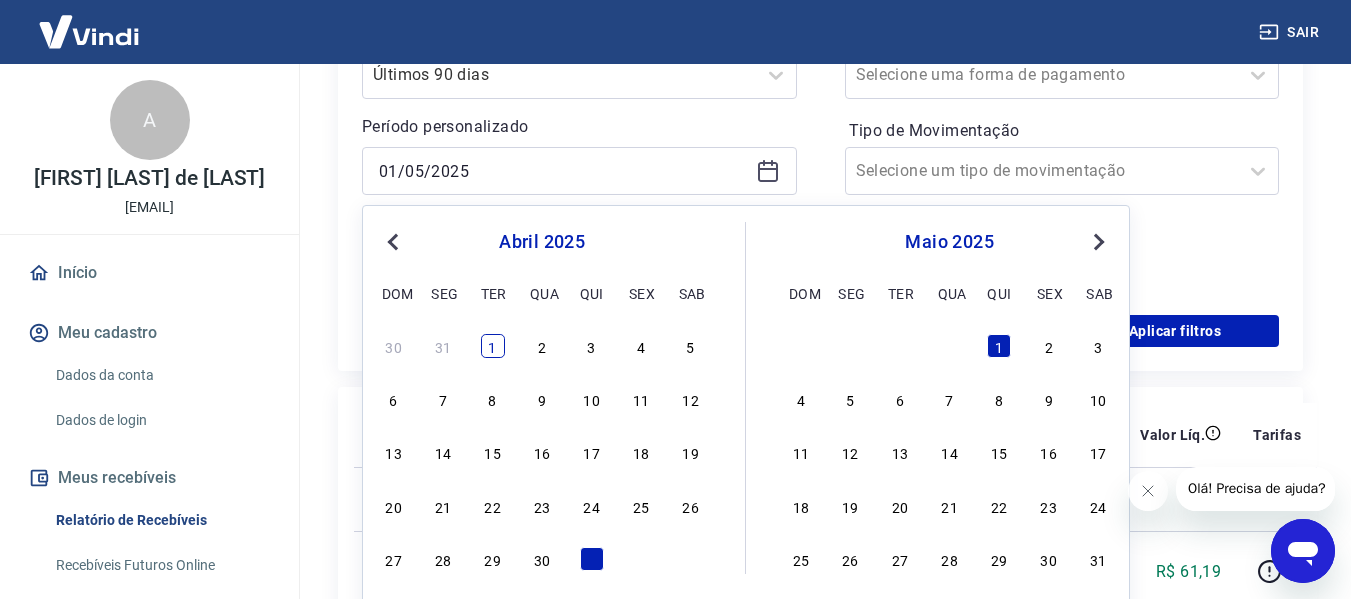 click on "1" at bounding box center [493, 346] 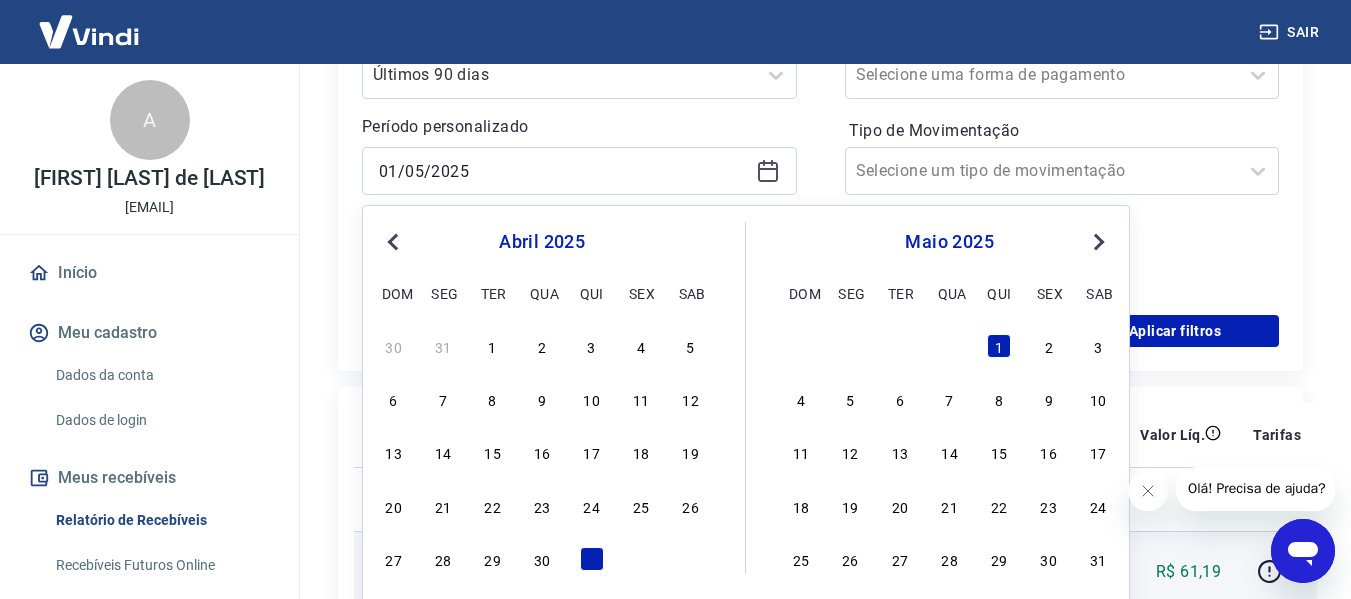 type on "[DATE]" 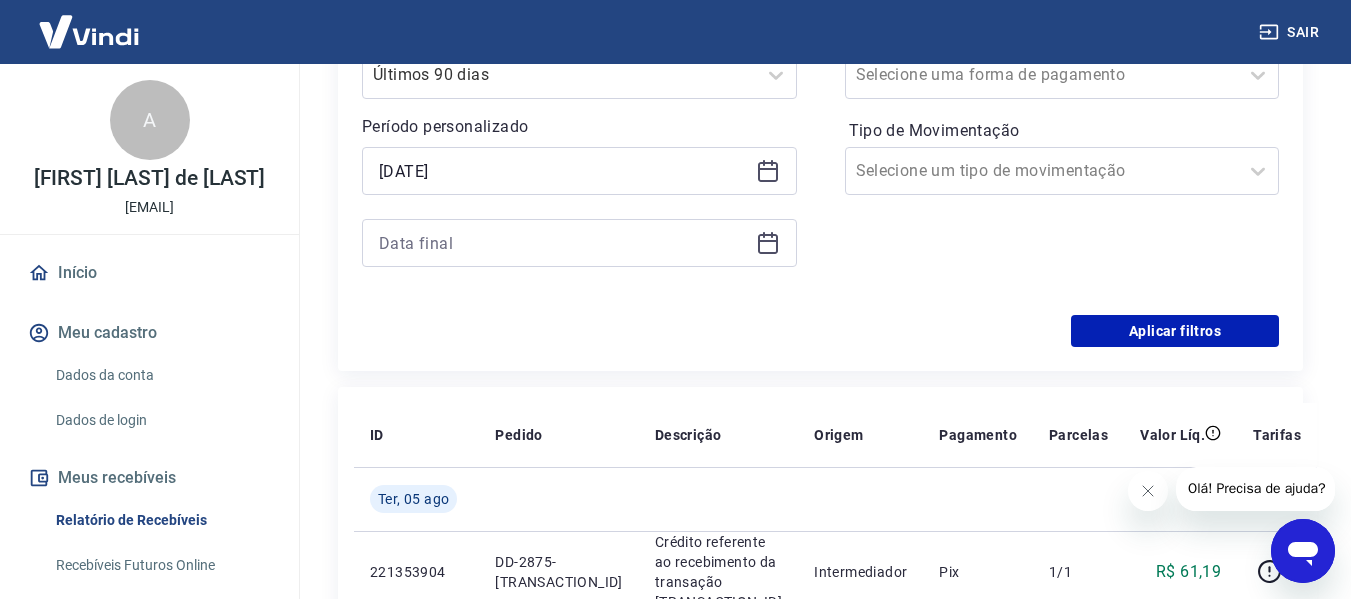 click 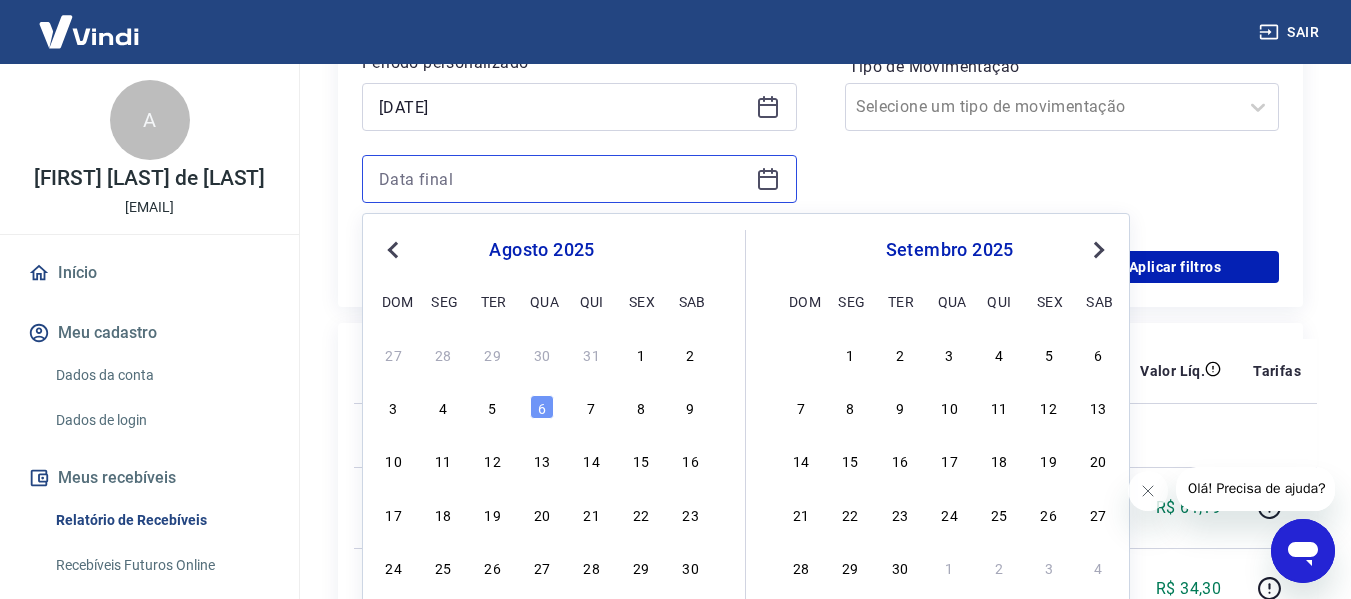 scroll, scrollTop: 486, scrollLeft: 0, axis: vertical 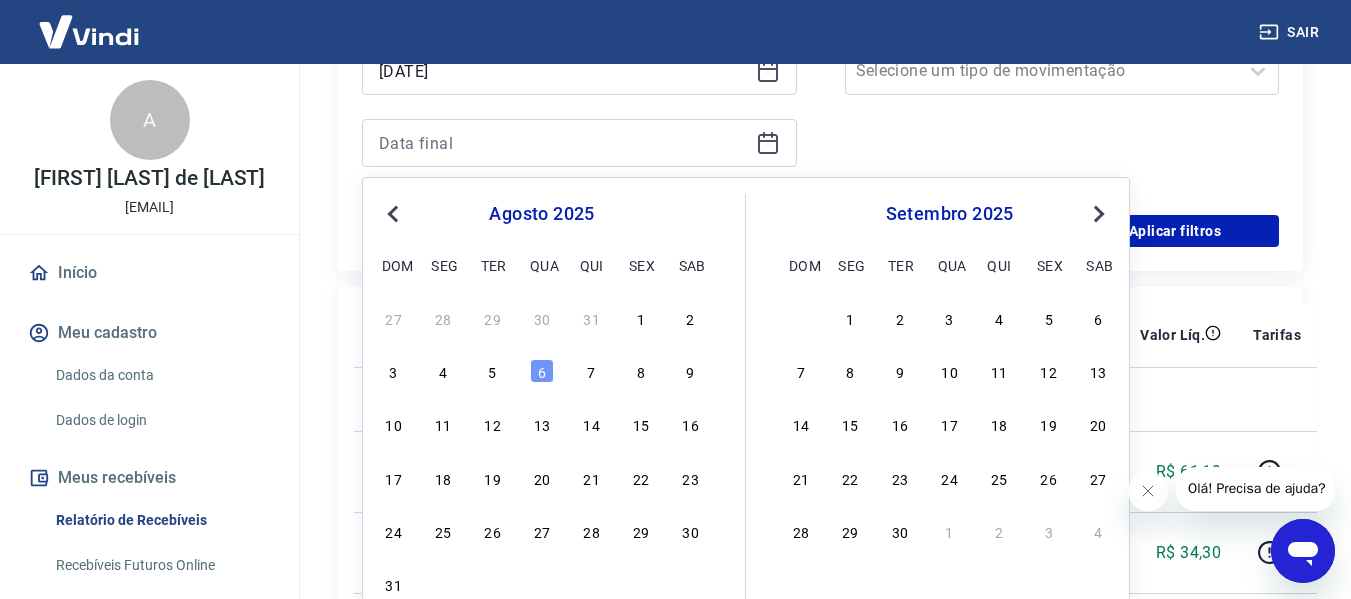 click on "Previous Month" at bounding box center [395, 213] 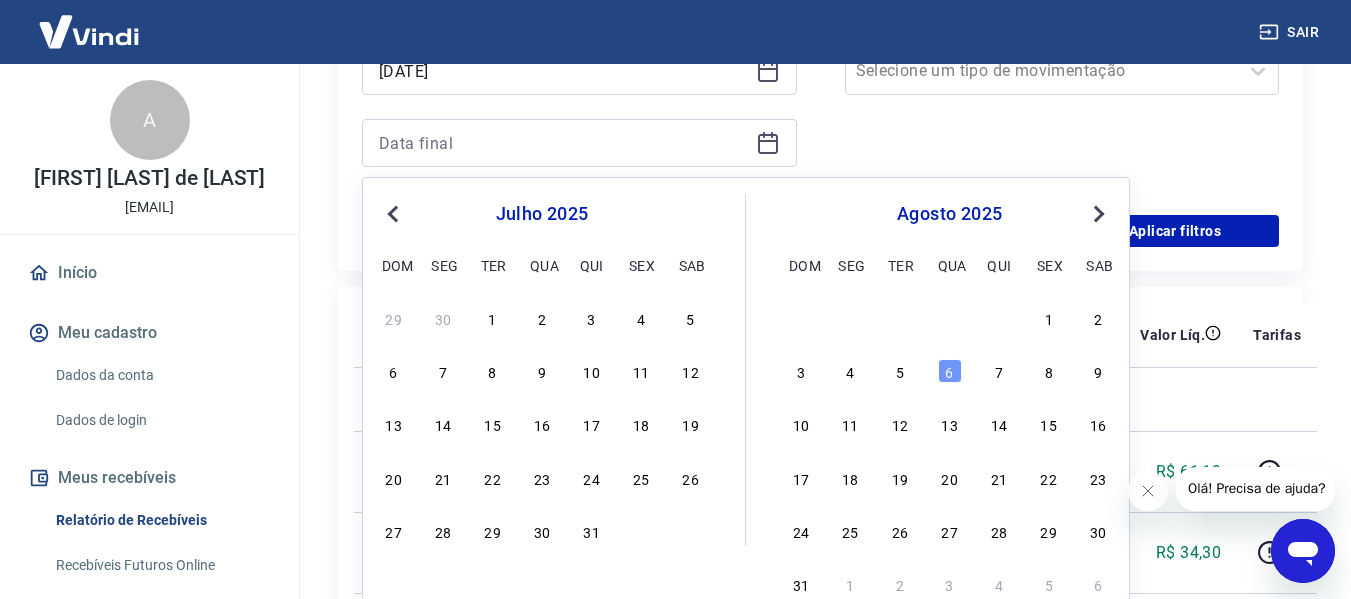 click on "Previous Month" at bounding box center [395, 213] 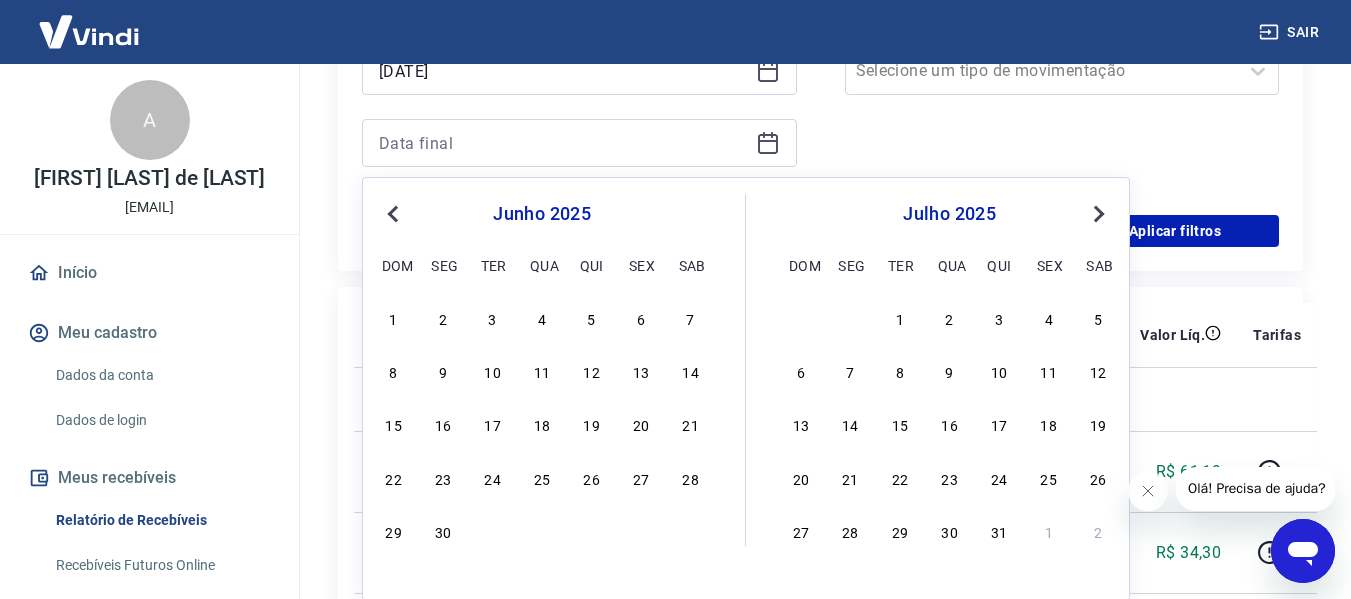 click on "Previous Month" at bounding box center (395, 213) 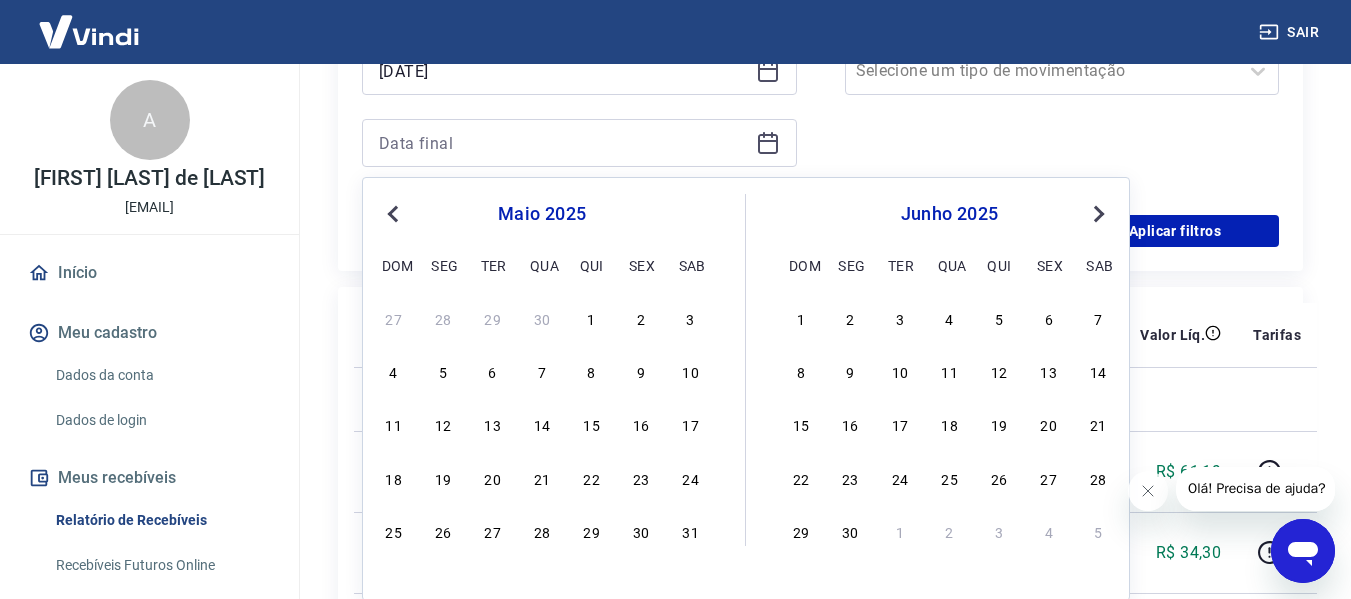 click on "Previous Month" at bounding box center [395, 213] 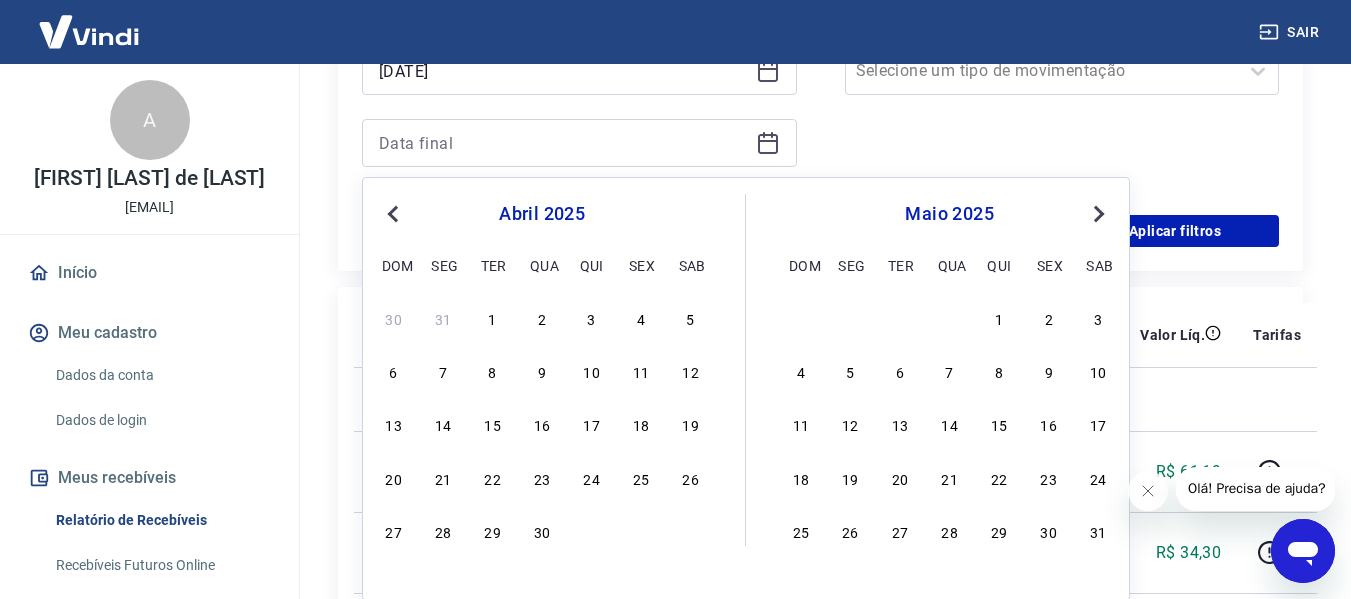 click on "Next Month" at bounding box center [1097, 213] 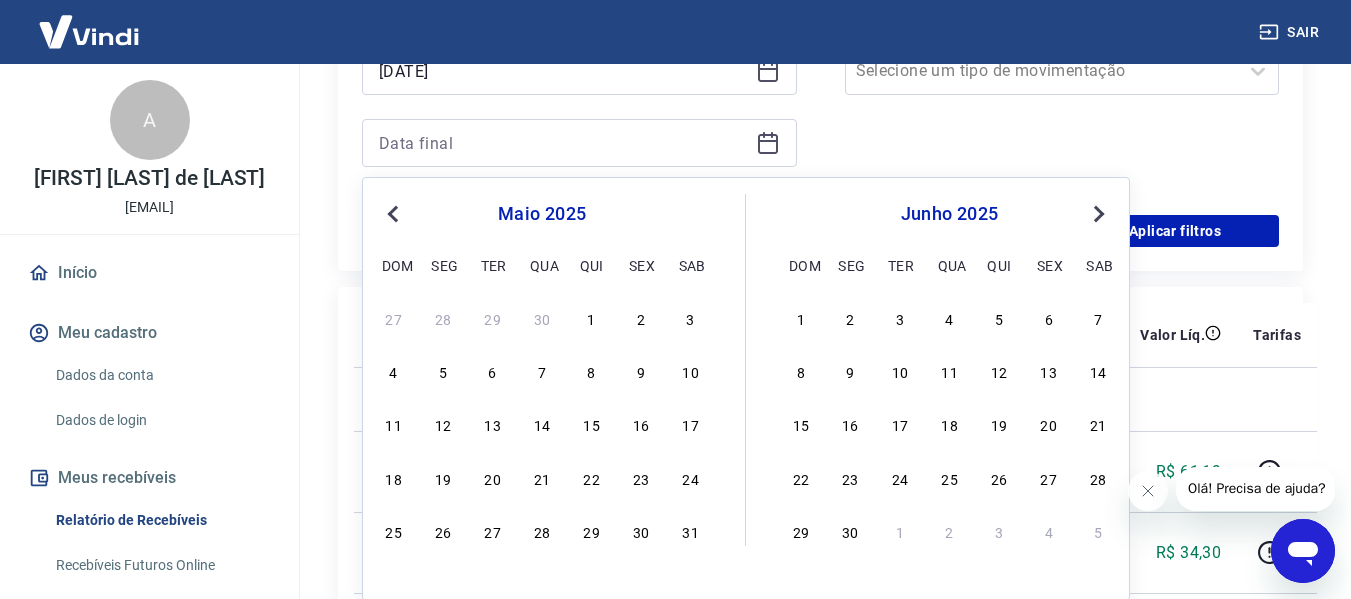 click on "Next Month" at bounding box center (1097, 213) 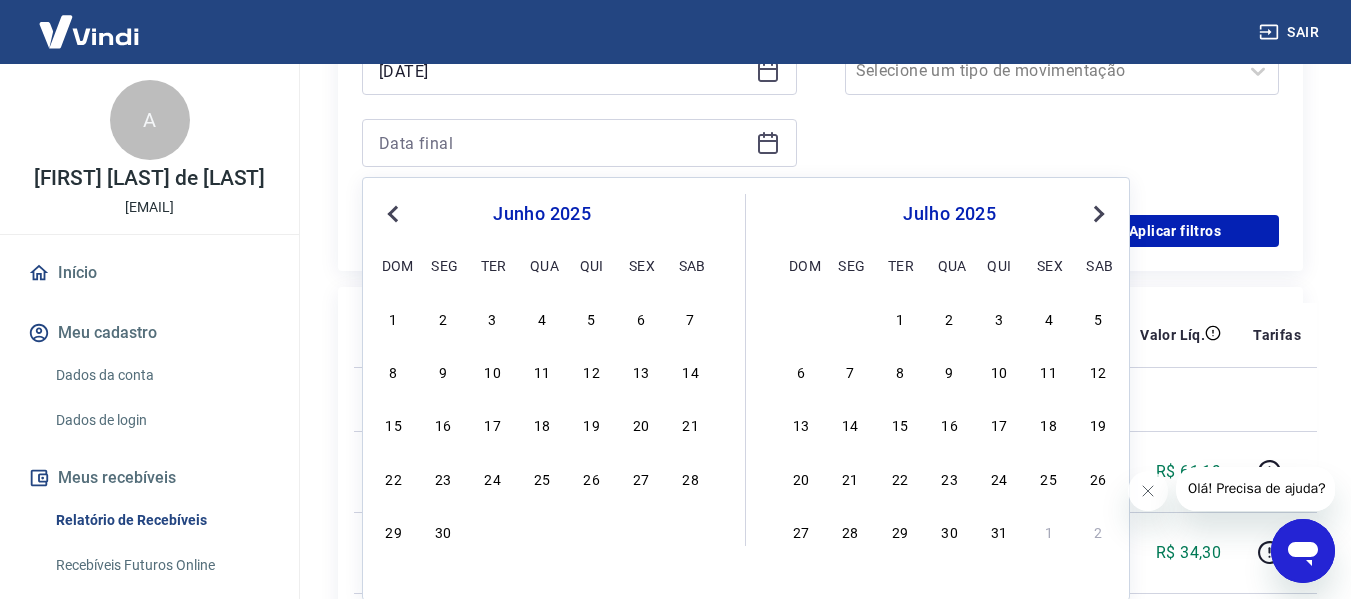 click on "Next Month" at bounding box center [1097, 213] 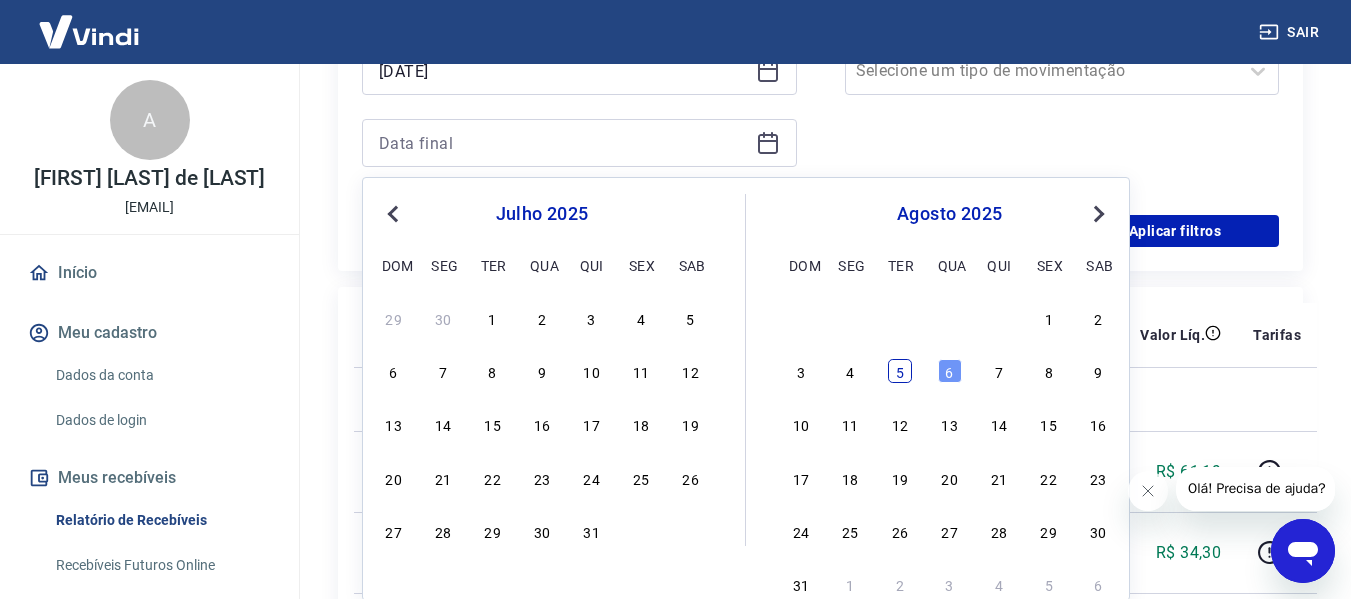 click on "5" at bounding box center [900, 371] 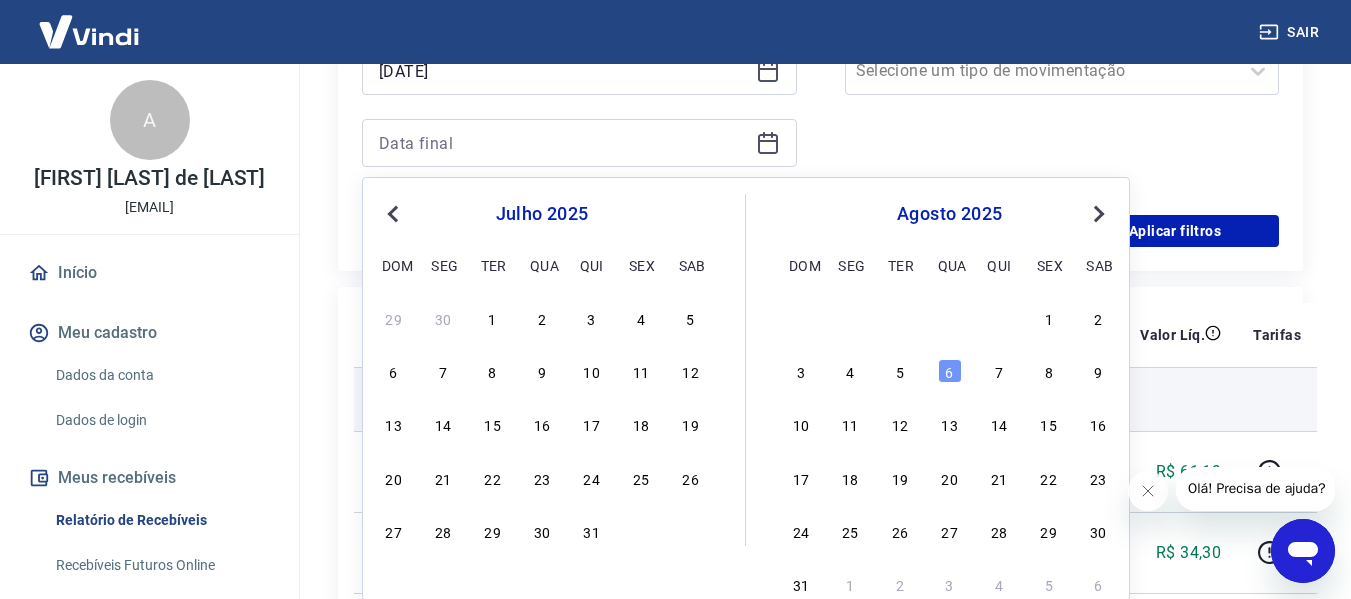 type on "05/08/2025" 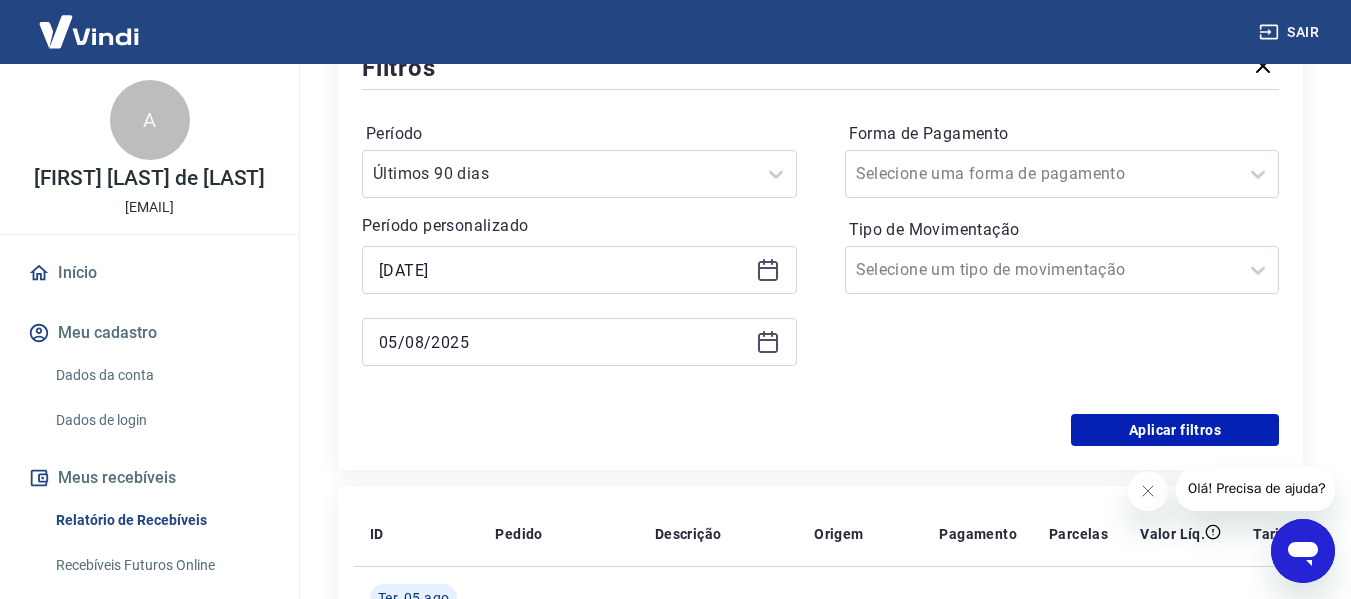 scroll, scrollTop: 286, scrollLeft: 0, axis: vertical 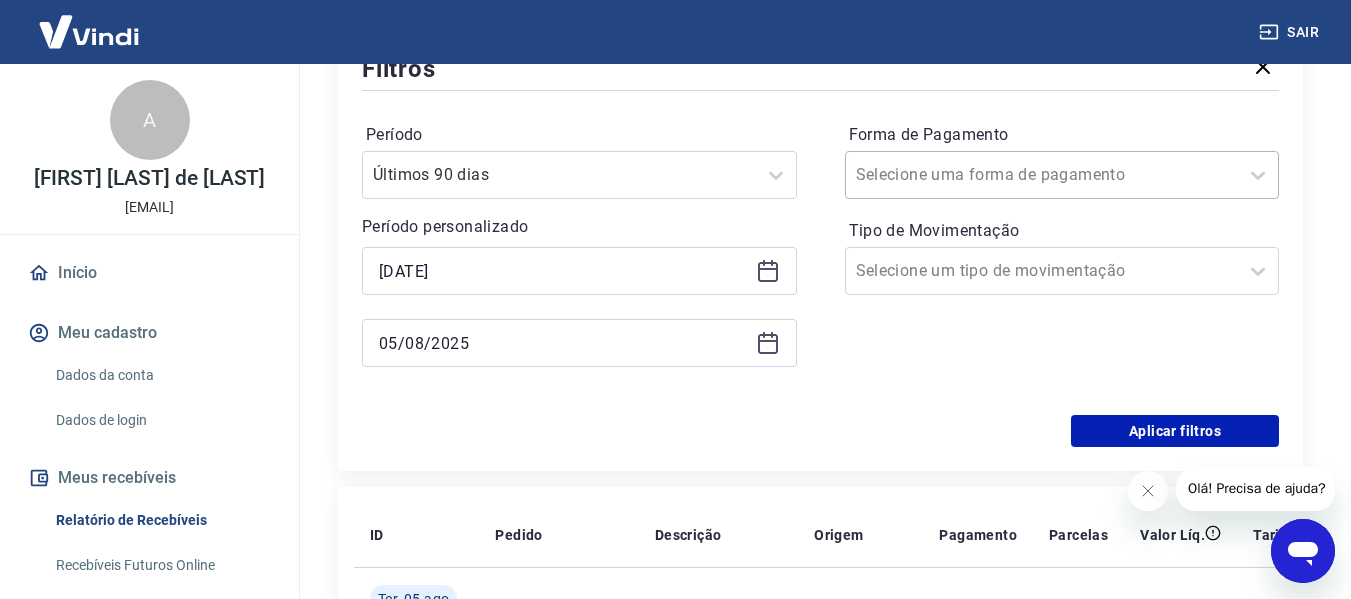 click at bounding box center (1042, 175) 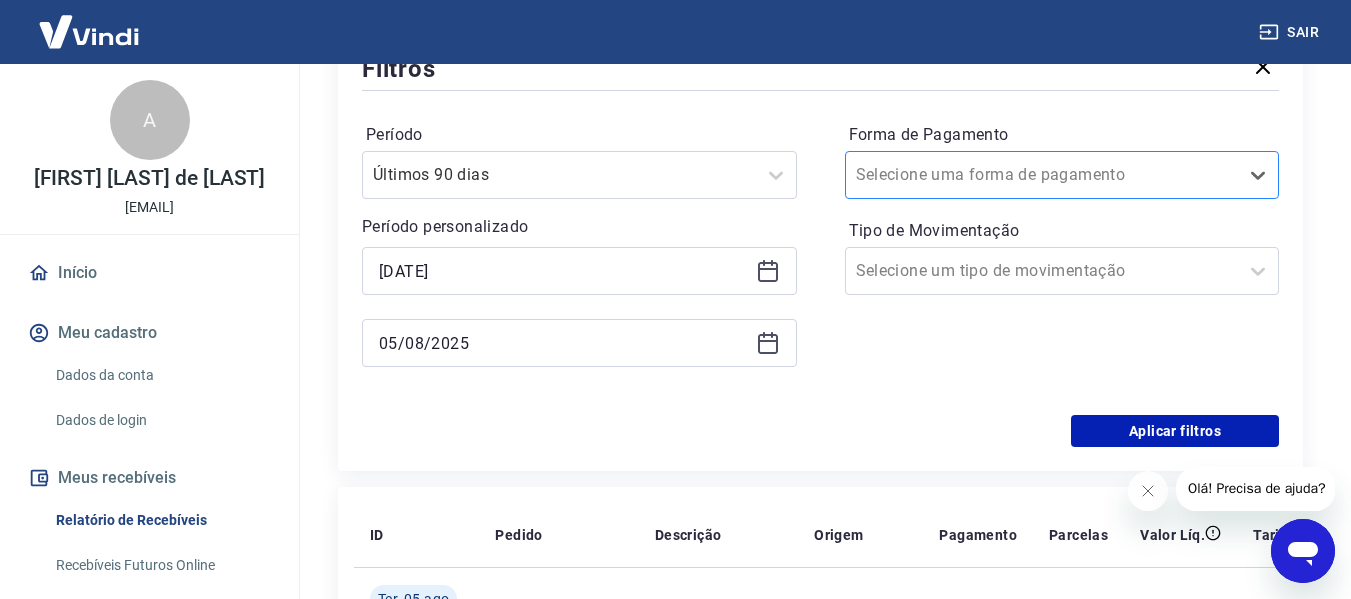 click at bounding box center [1042, 175] 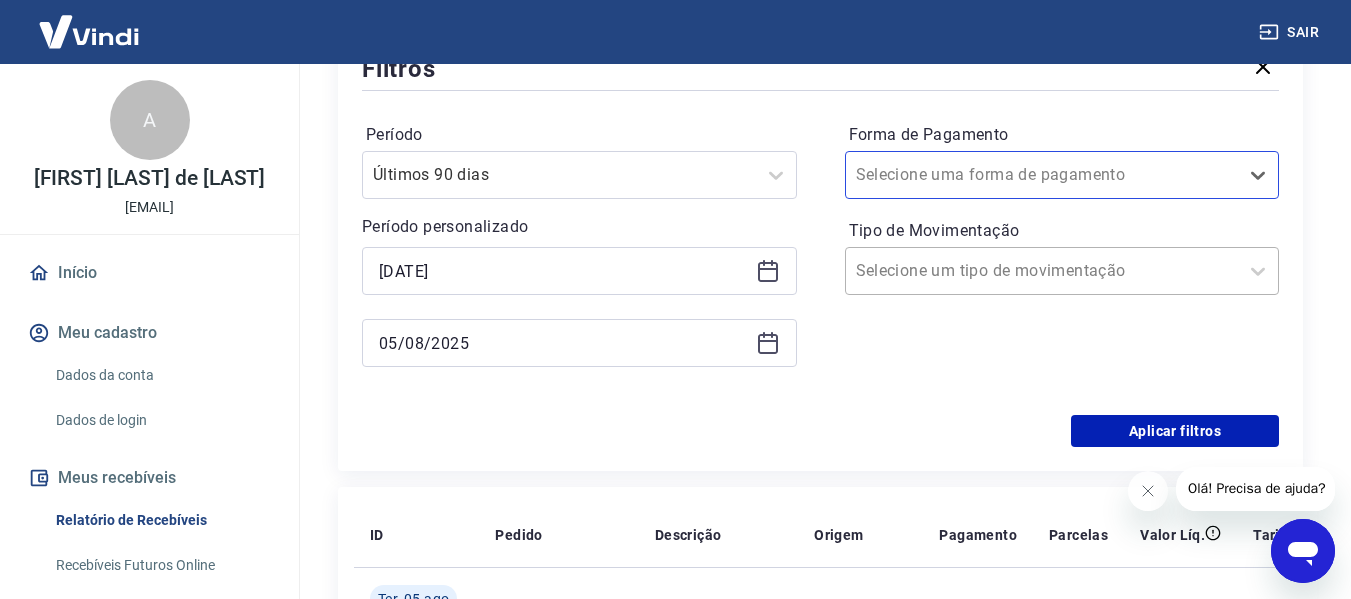 click at bounding box center (1042, 271) 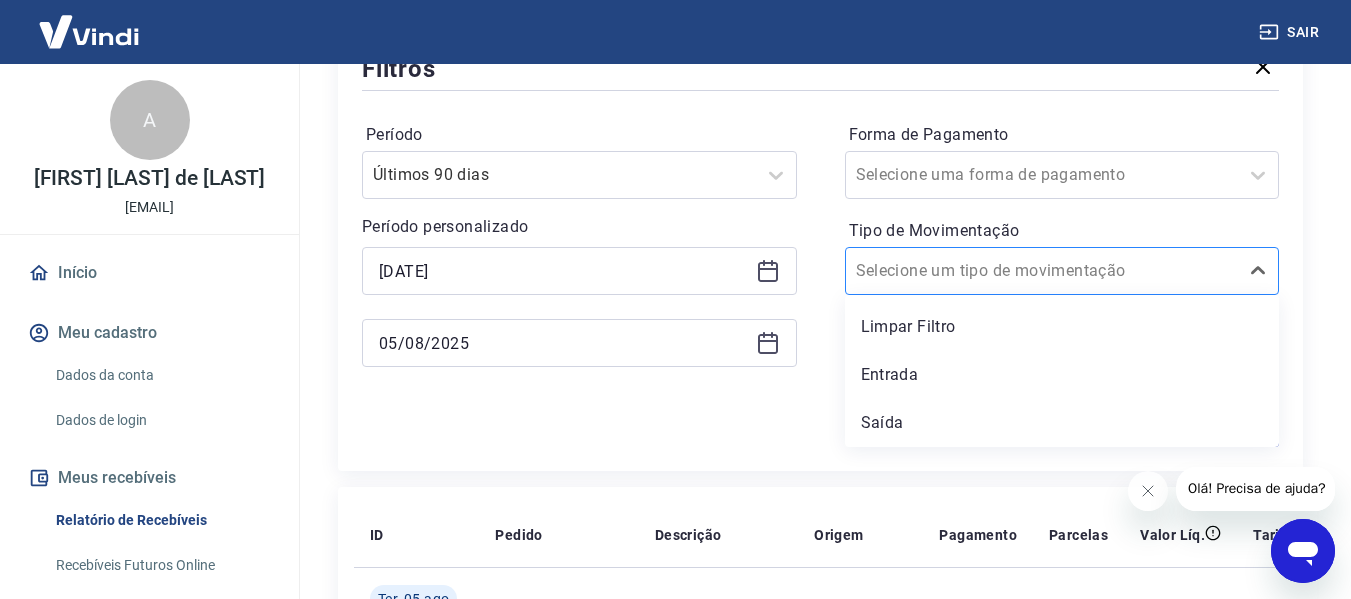 click at bounding box center [1042, 271] 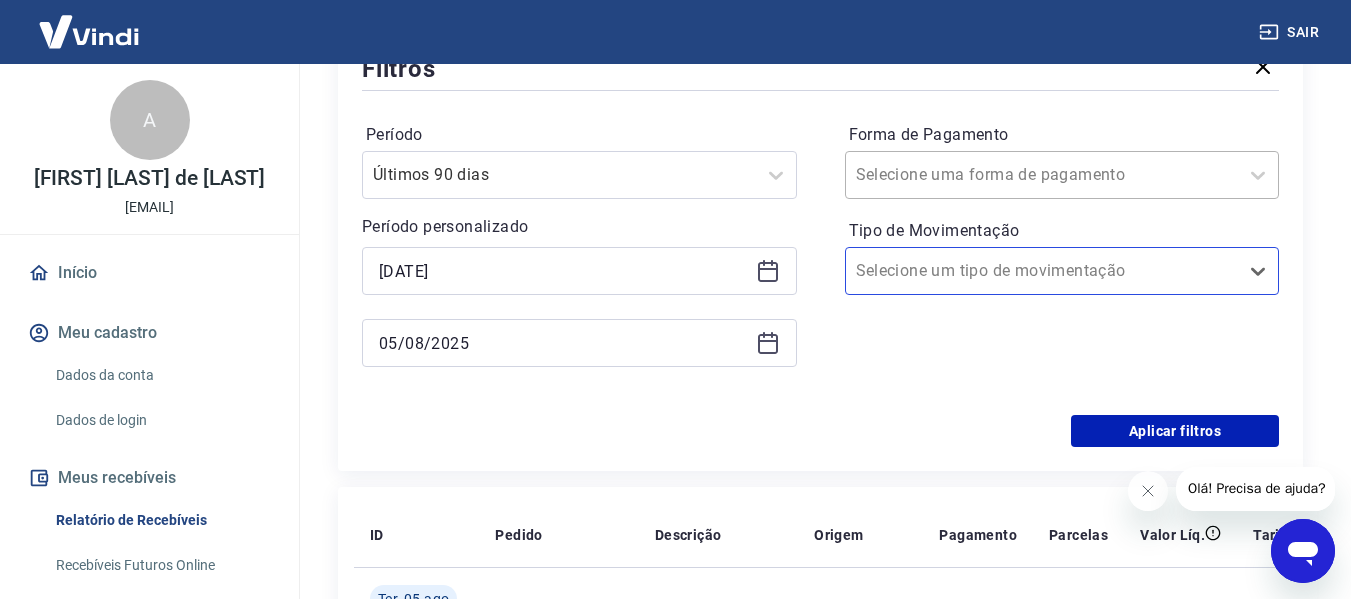 click on "Selecione uma forma de pagamento" at bounding box center [1042, 175] 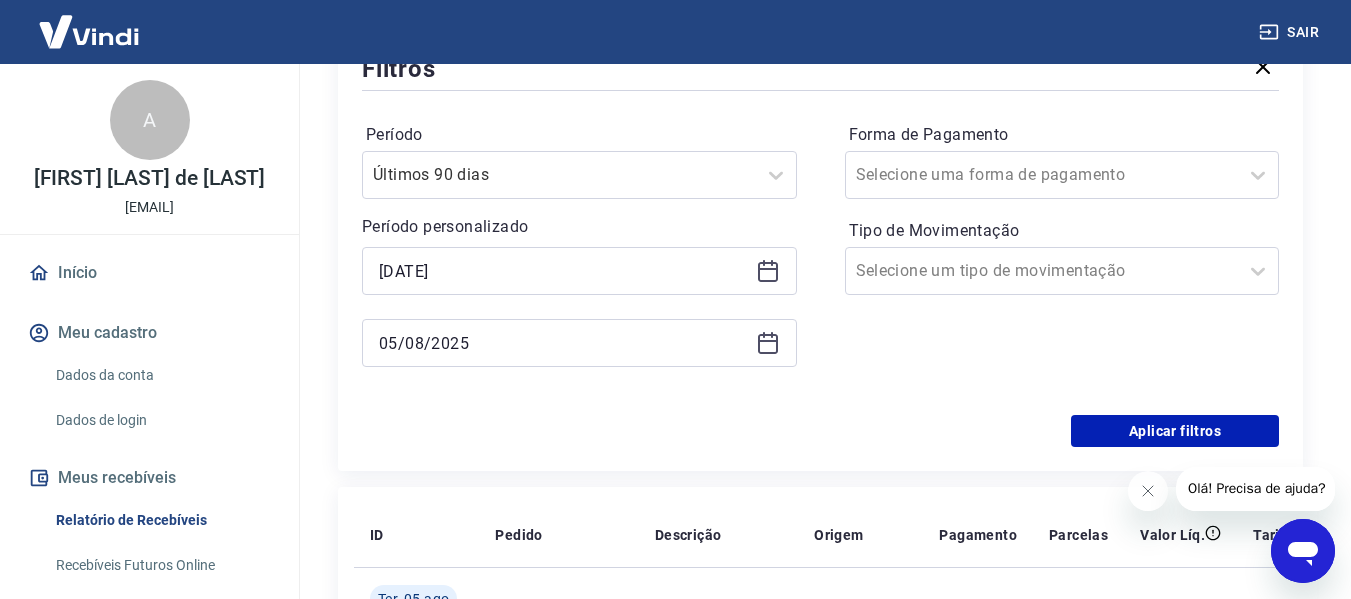 click on "Período Últimos 90 dias Período personalizado Selected date: terça-feira, 1 de [MONTH] de 2025 [DATE] Selected date: terça-feira, 5 de [MONTH] de 2025 [DATE] Forma de Pagamento Selecione uma forma de pagamento Tipo de Movimentação Selecione um tipo de movimentação" at bounding box center (820, 255) 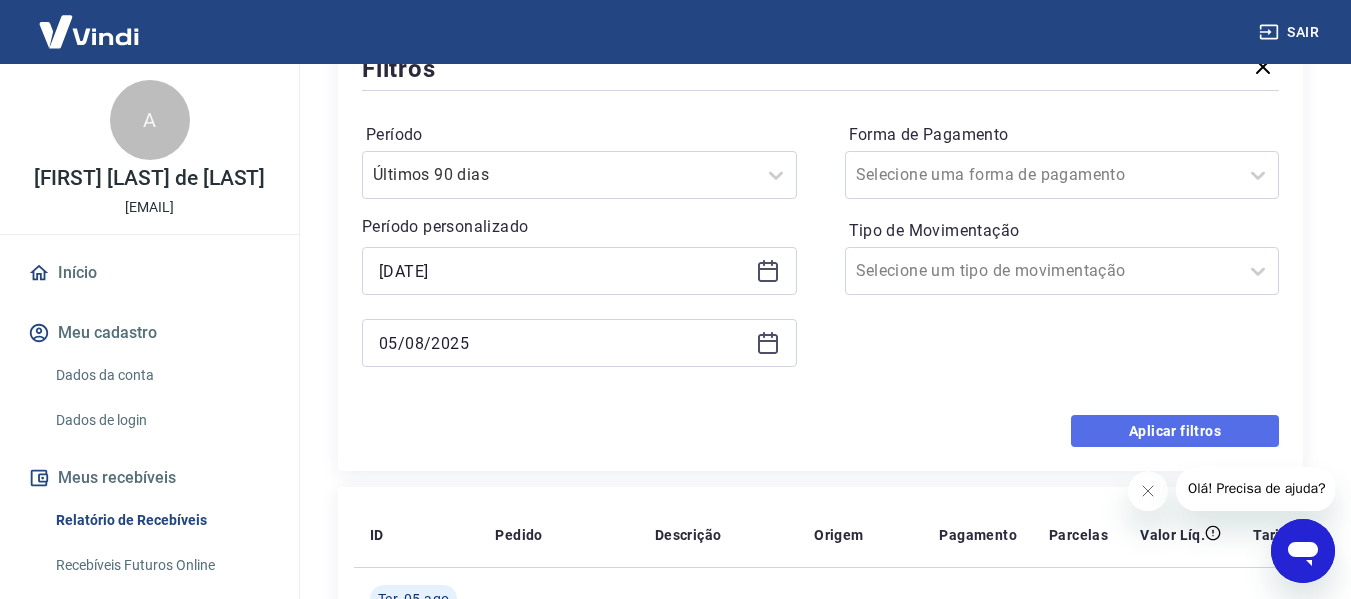 click on "Aplicar filtros" at bounding box center [1175, 431] 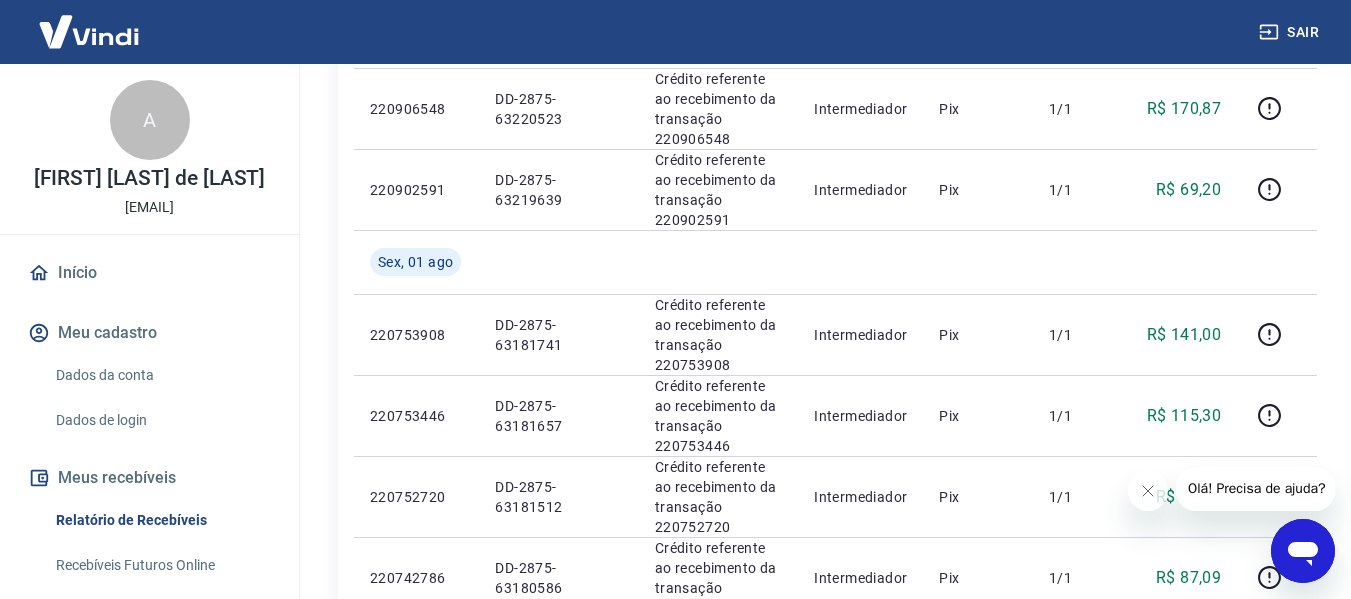 scroll, scrollTop: 1675, scrollLeft: 0, axis: vertical 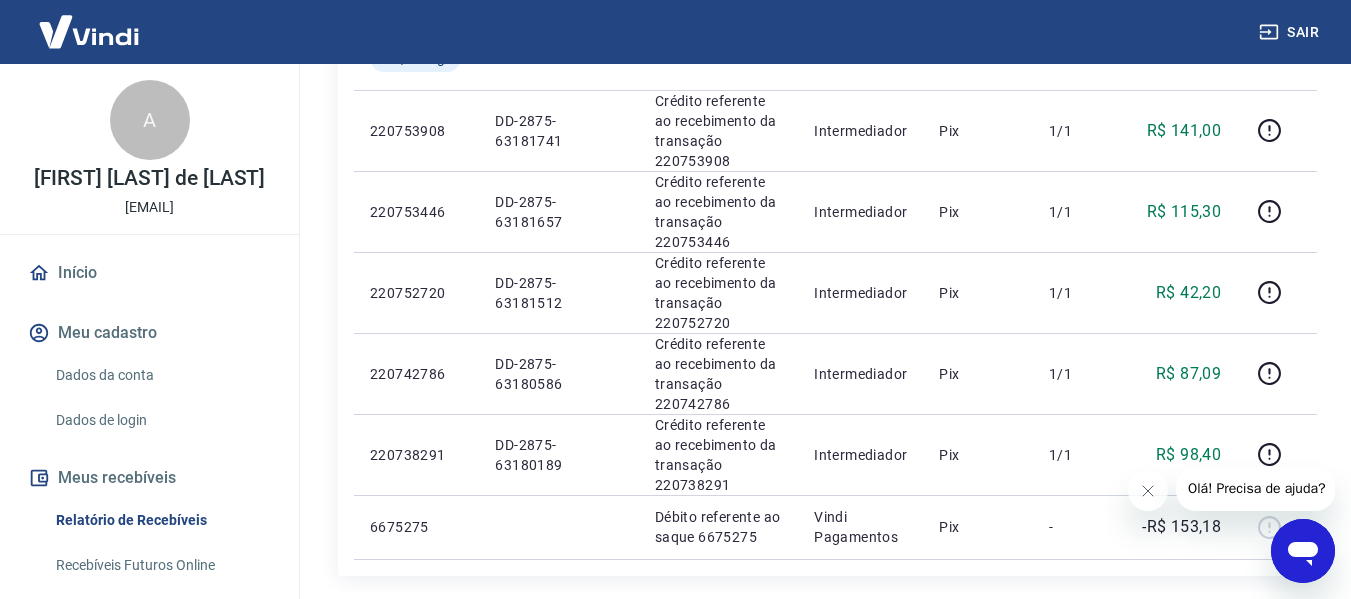 click on "25" at bounding box center (1214, 616) 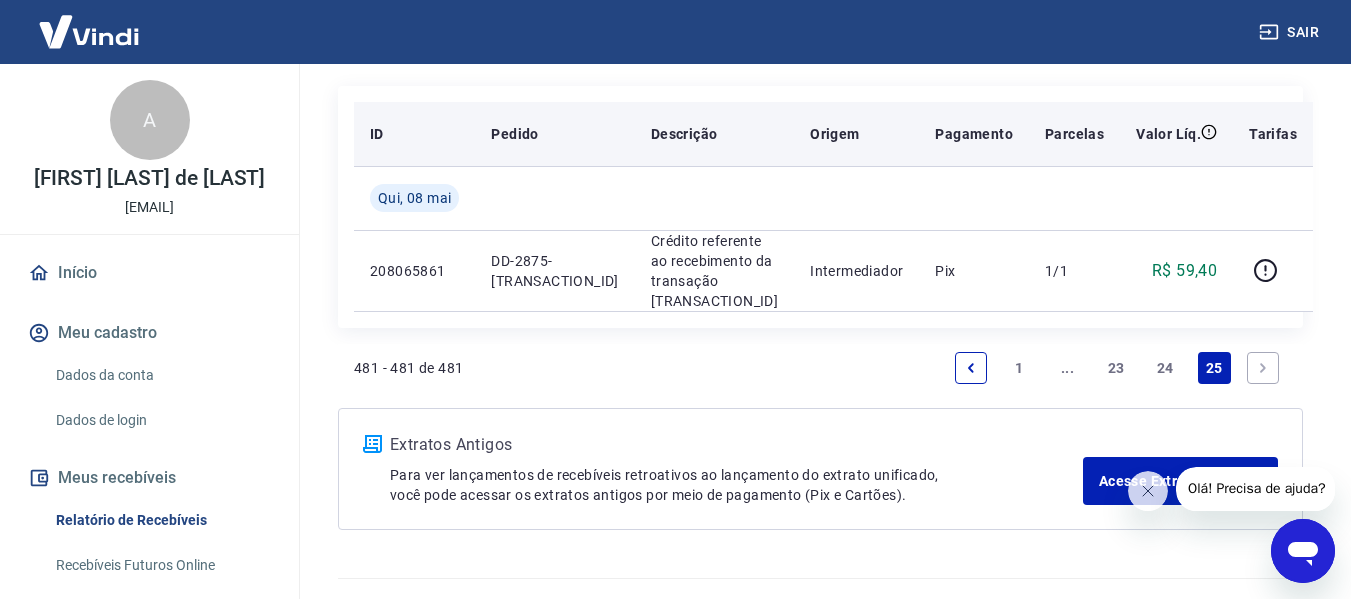 scroll, scrollTop: 267, scrollLeft: 0, axis: vertical 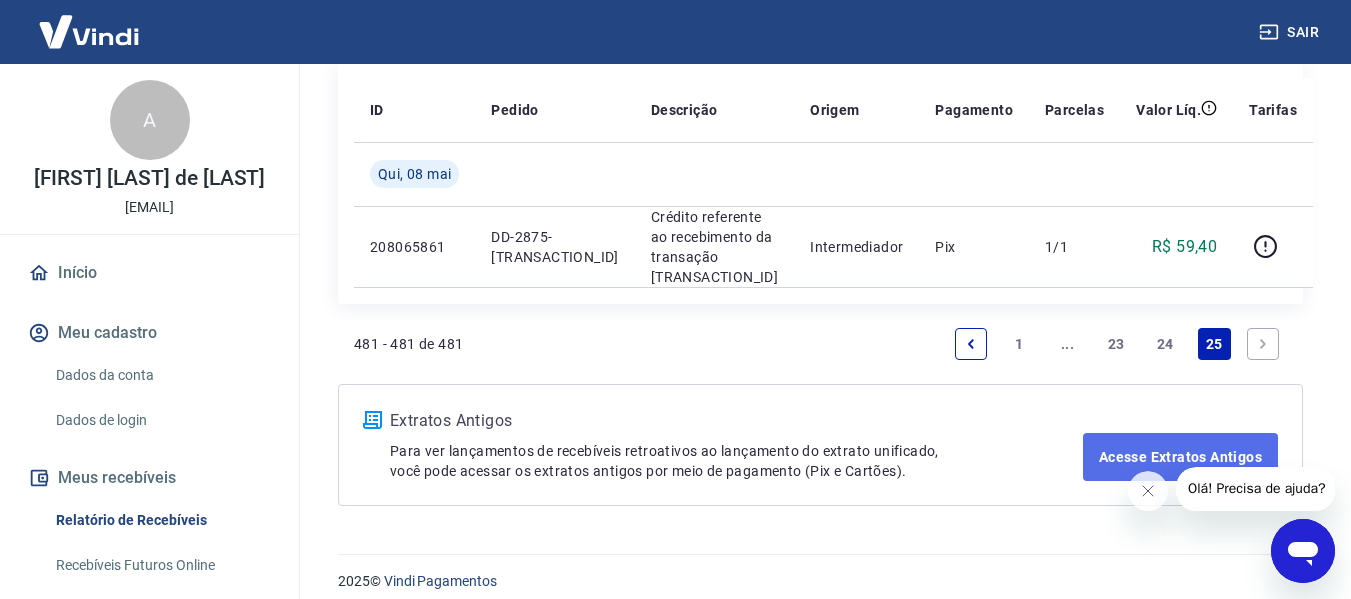 click on "Acesse Extratos Antigos" at bounding box center (1180, 457) 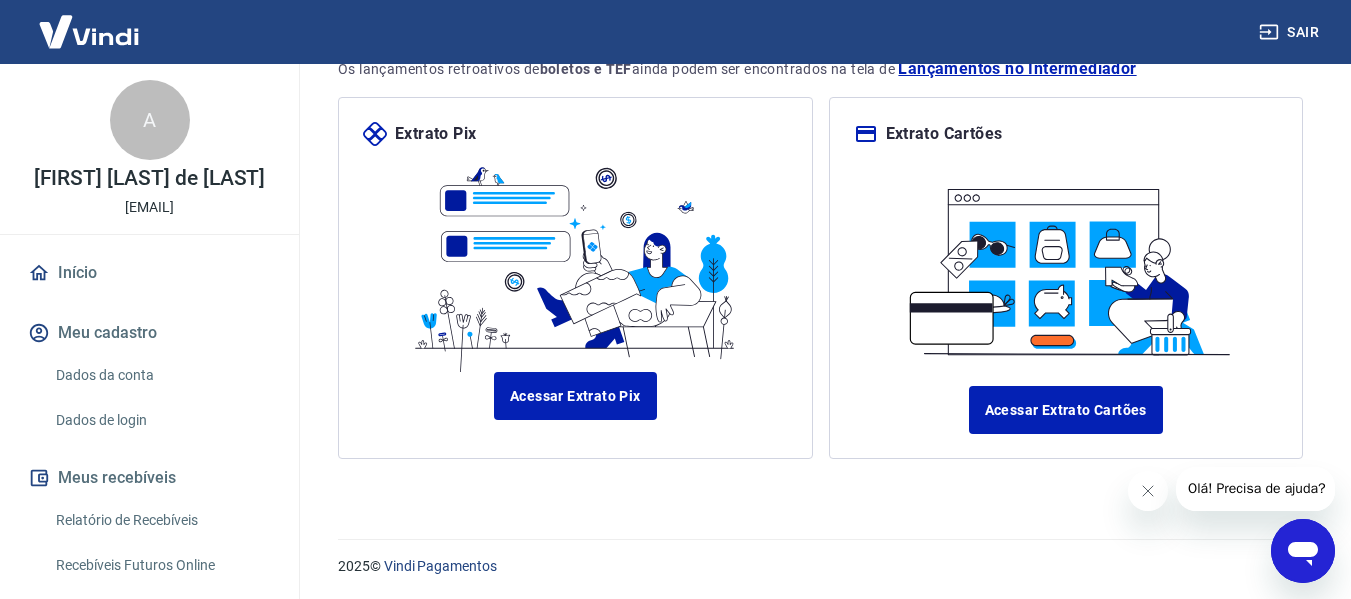 scroll, scrollTop: 231, scrollLeft: 0, axis: vertical 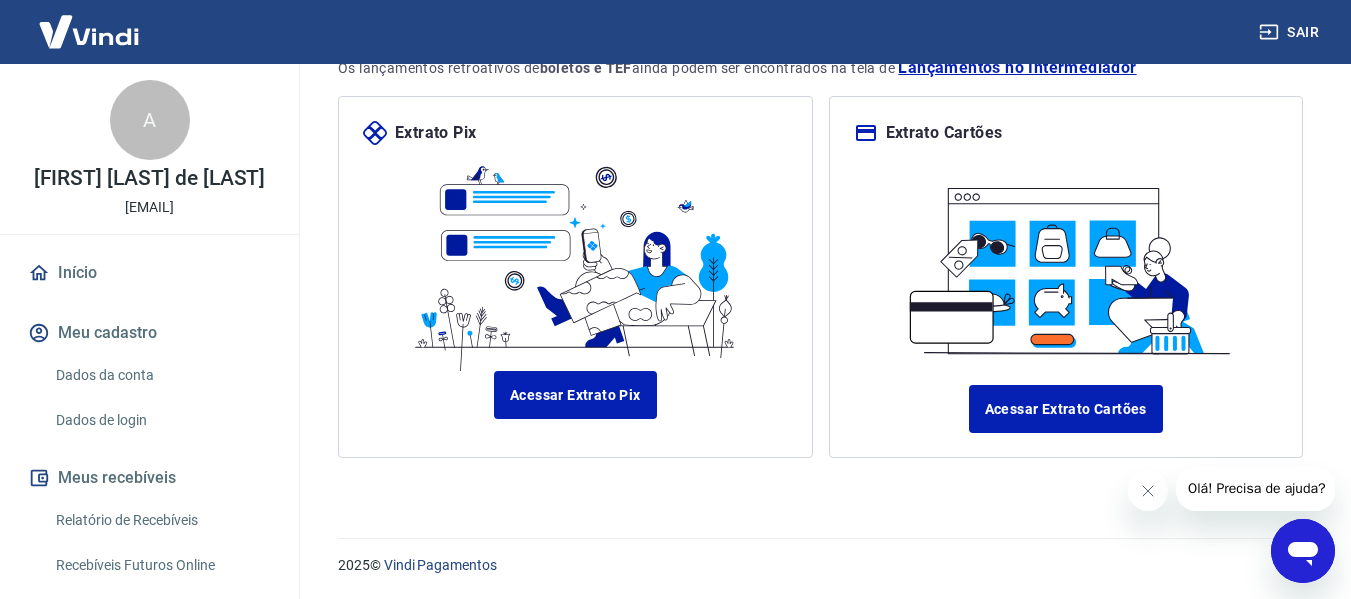 click on "Relatório de Recebíveis" at bounding box center [161, 520] 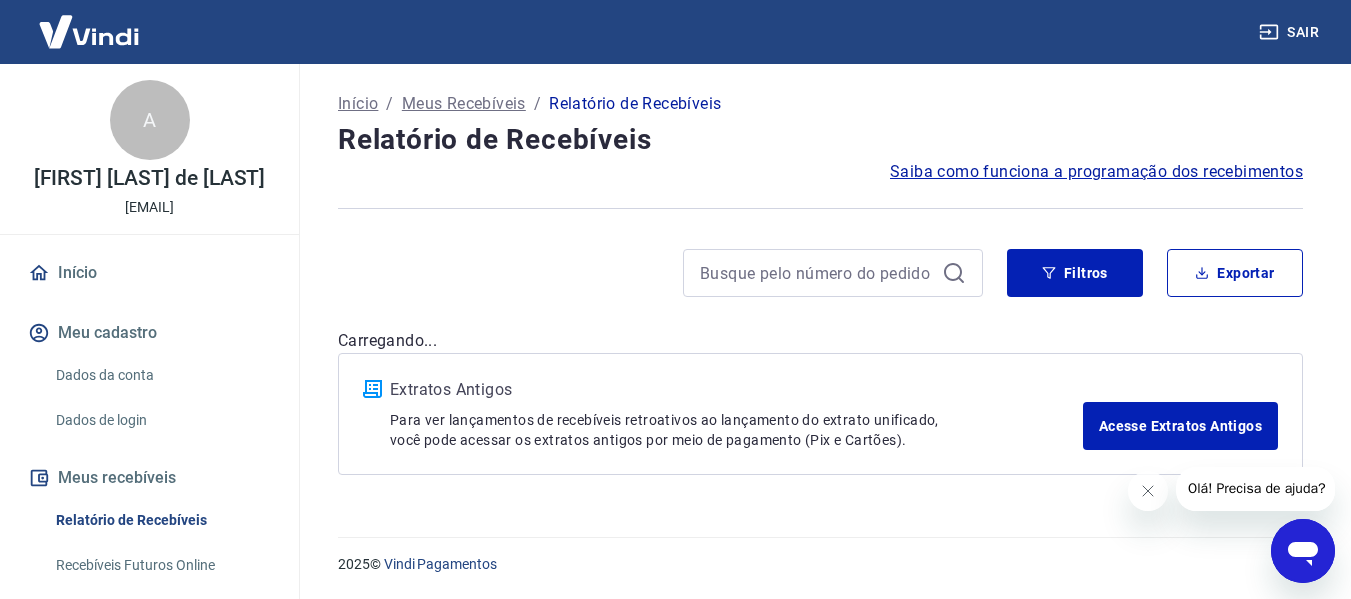 scroll, scrollTop: 0, scrollLeft: 0, axis: both 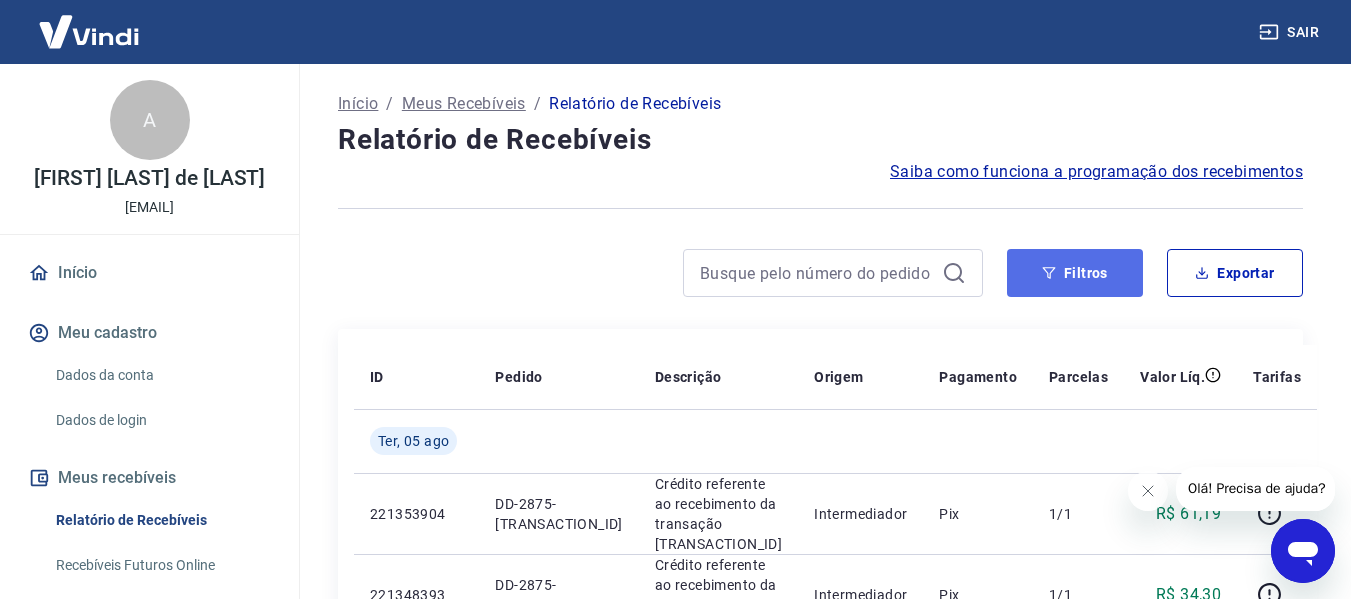 click on "Filtros" at bounding box center [1075, 273] 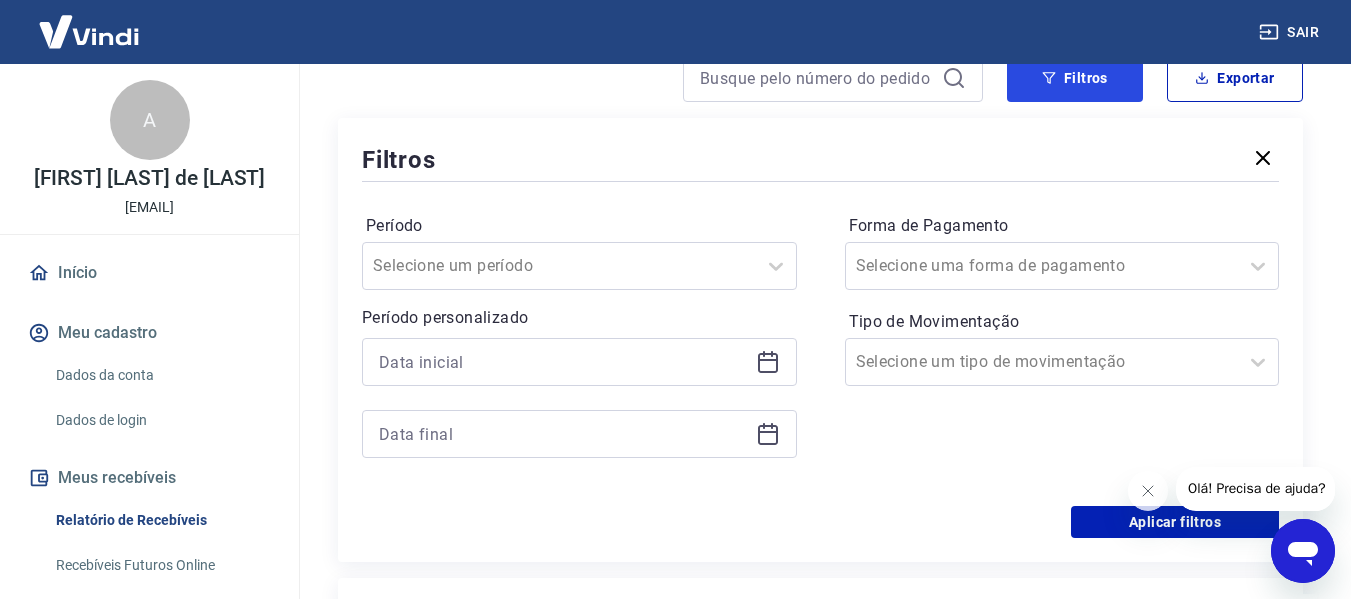 scroll, scrollTop: 300, scrollLeft: 0, axis: vertical 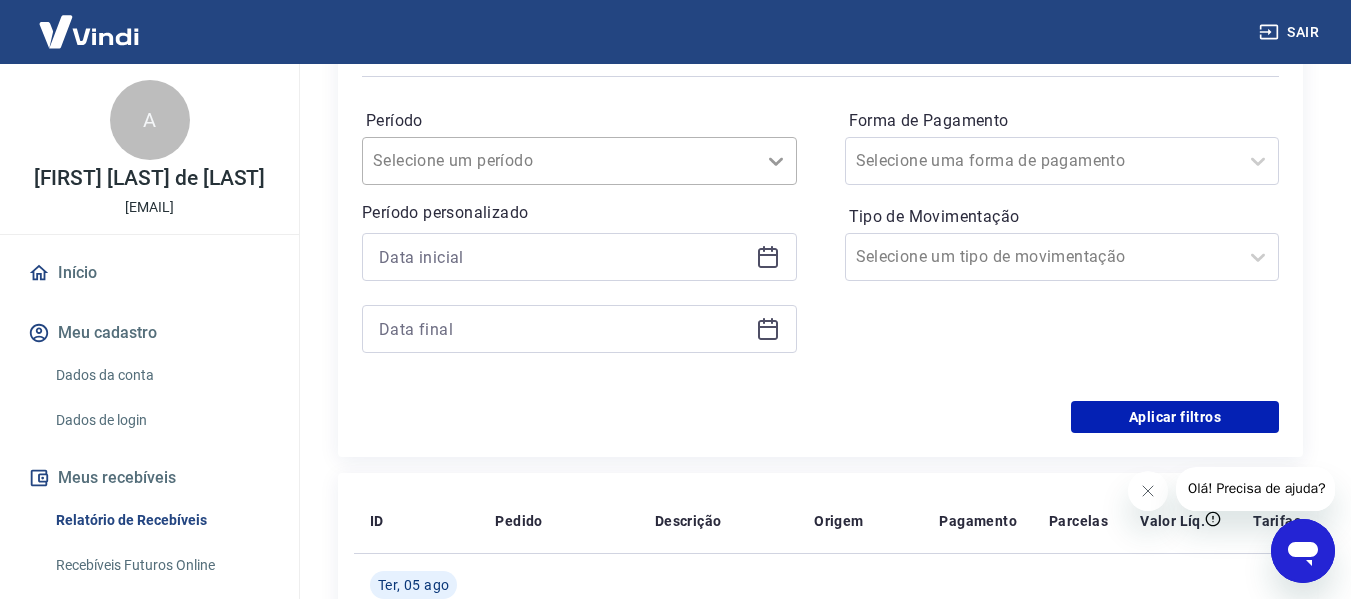 click 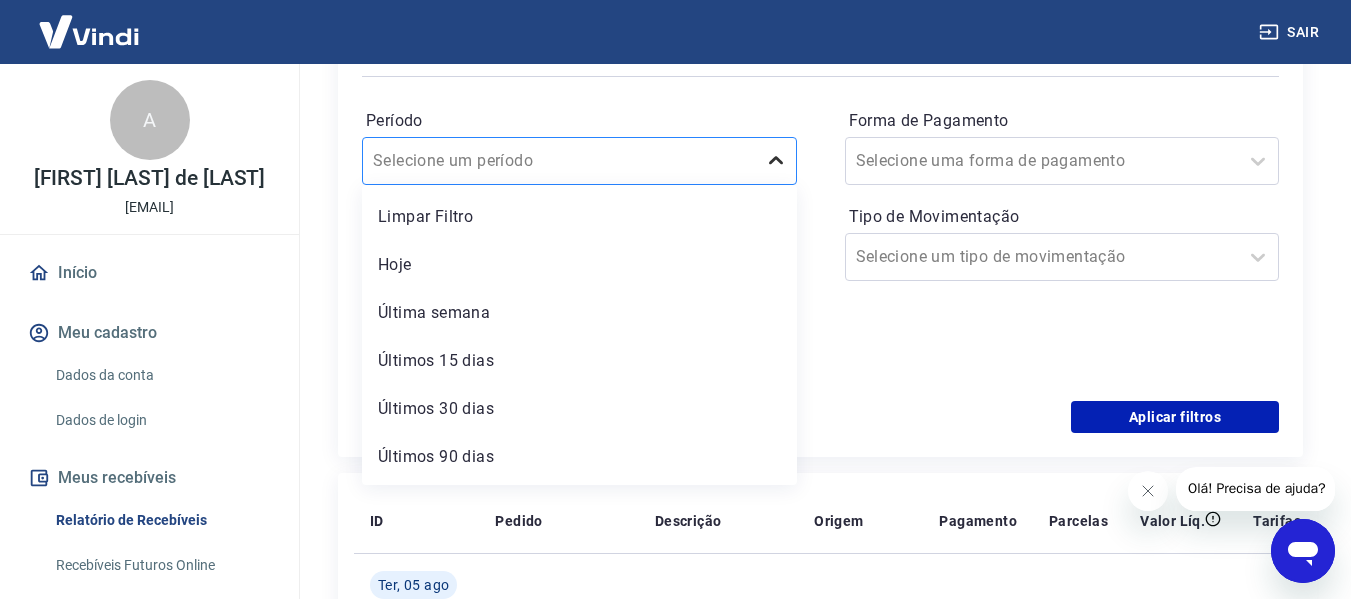 click 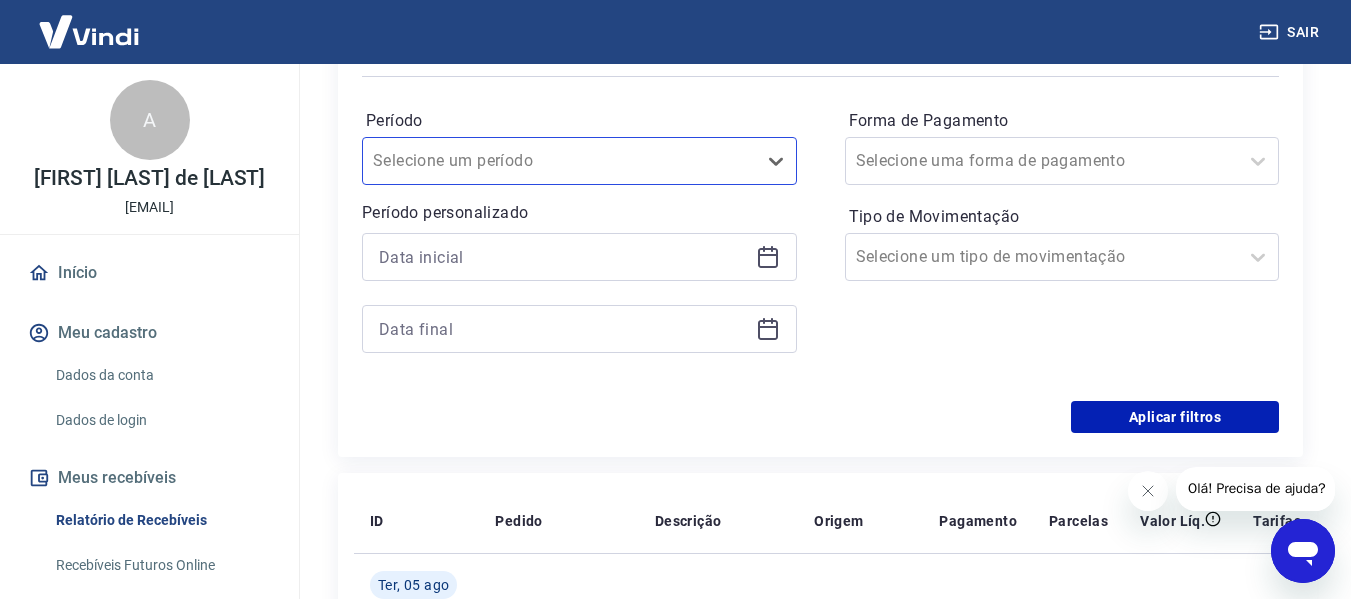 click 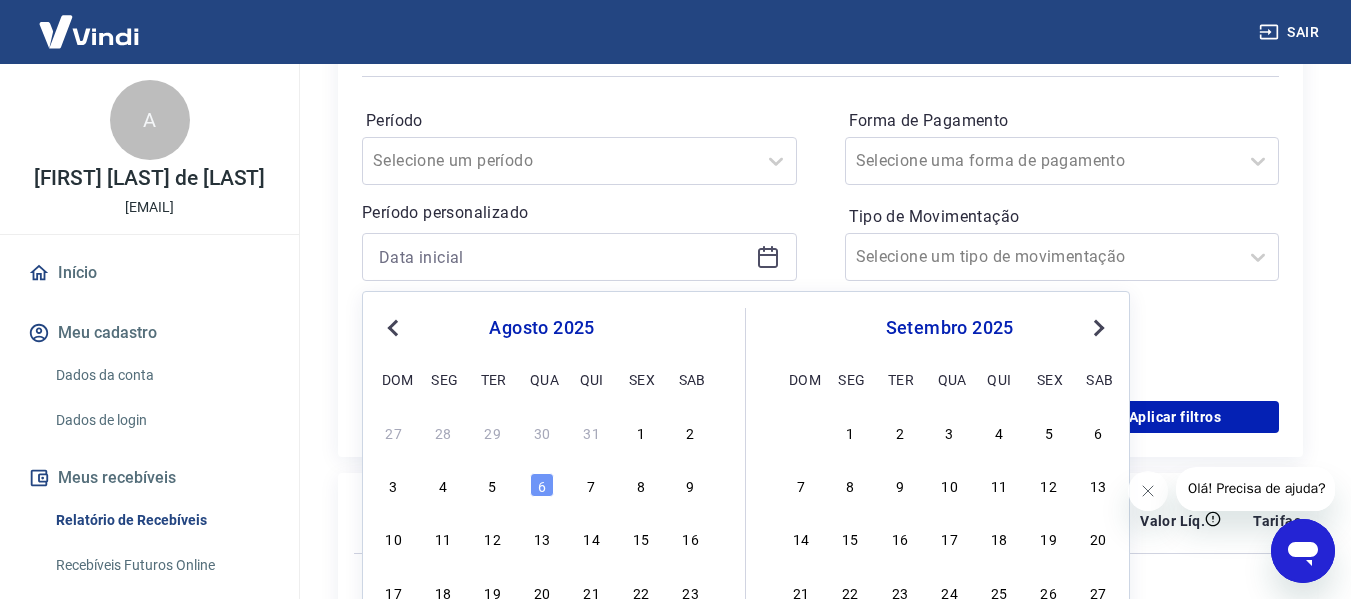 click on "Previous Month" at bounding box center (395, 327) 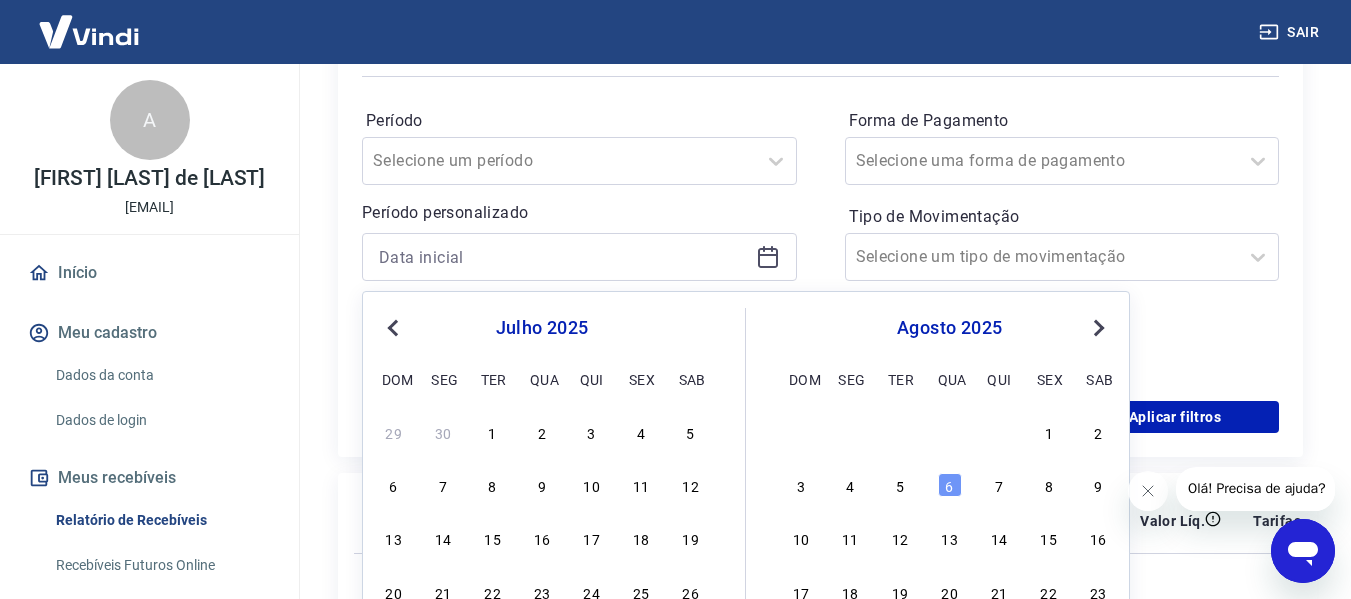 click on "Previous Month" at bounding box center [395, 327] 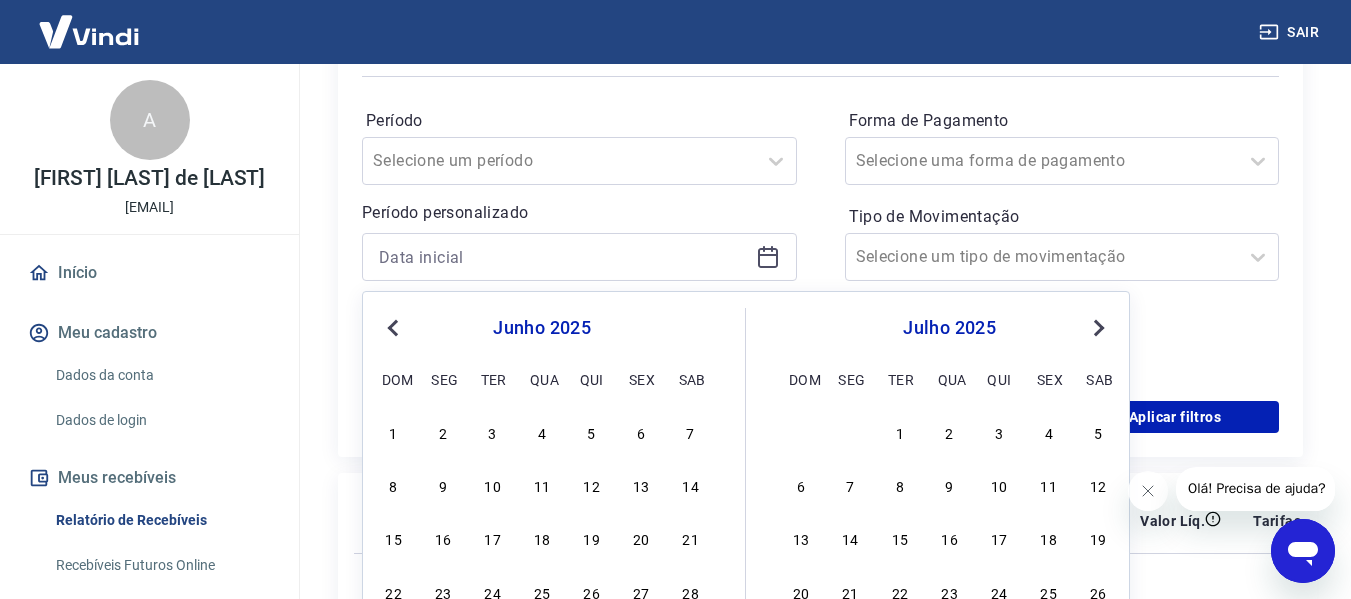 click on "Previous Month" at bounding box center [395, 327] 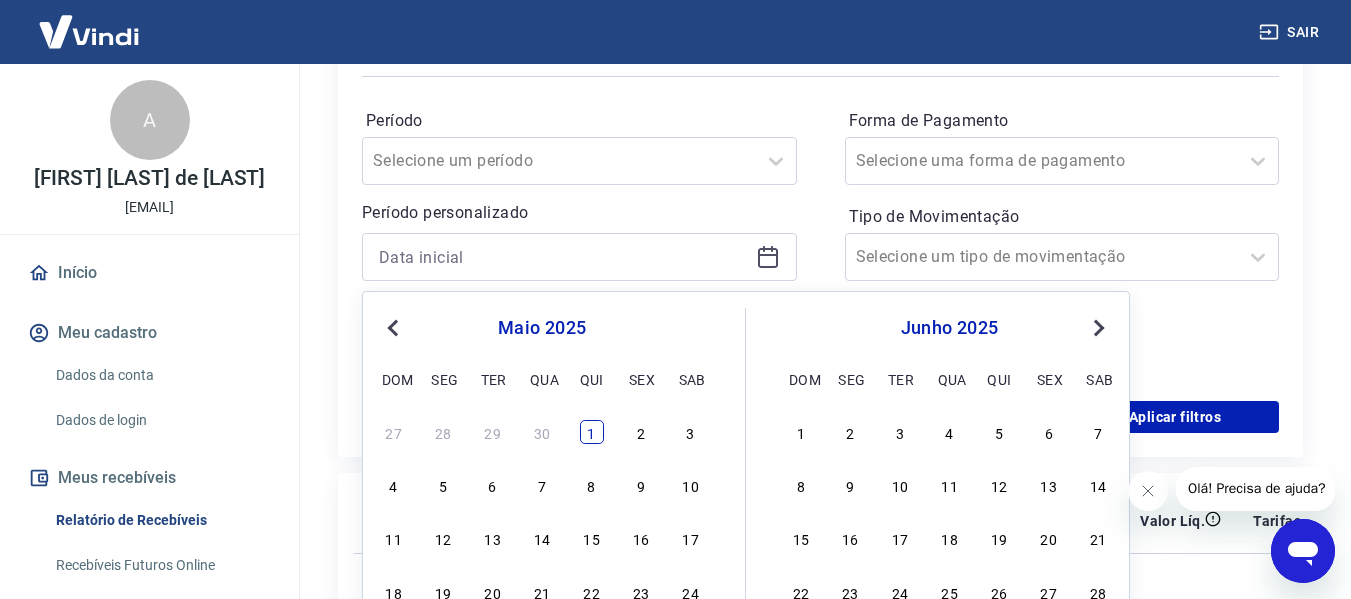 click on "1" at bounding box center (592, 432) 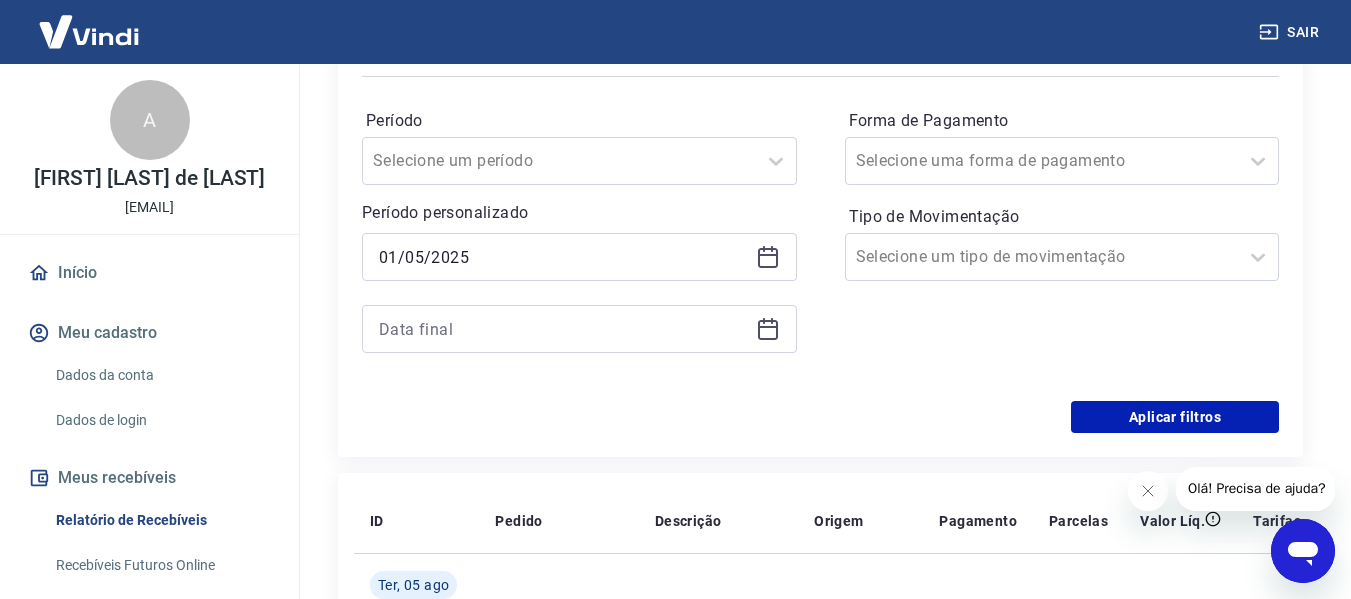 type on "01/05/2025" 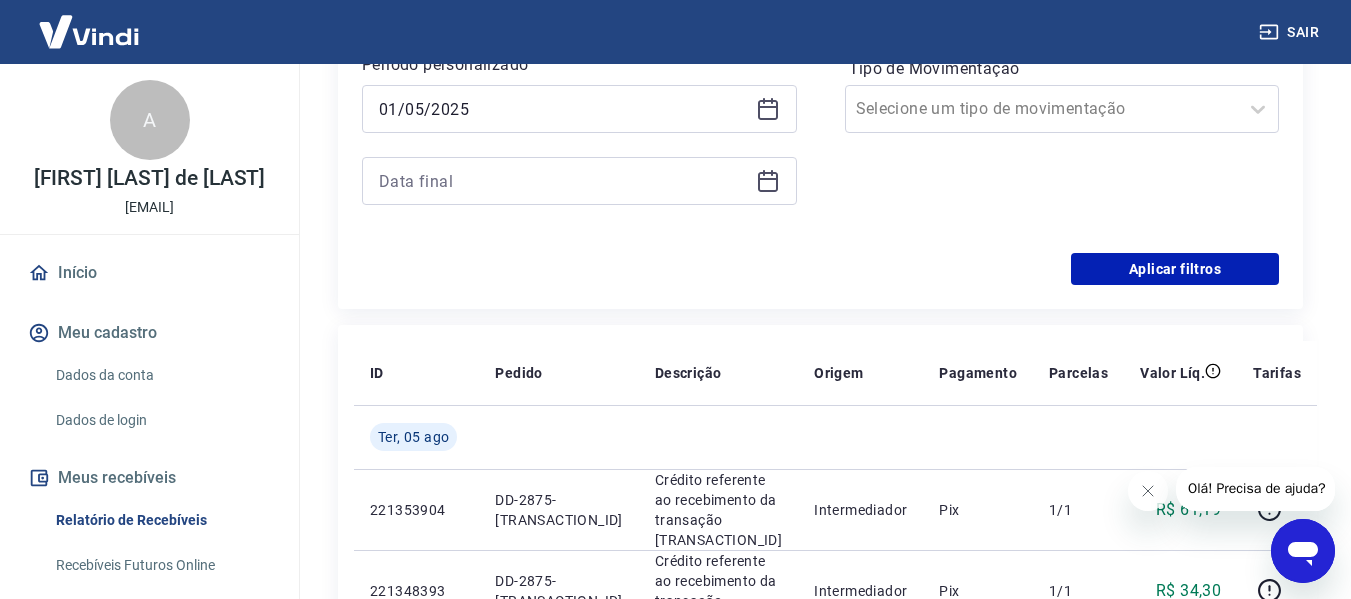 scroll, scrollTop: 400, scrollLeft: 0, axis: vertical 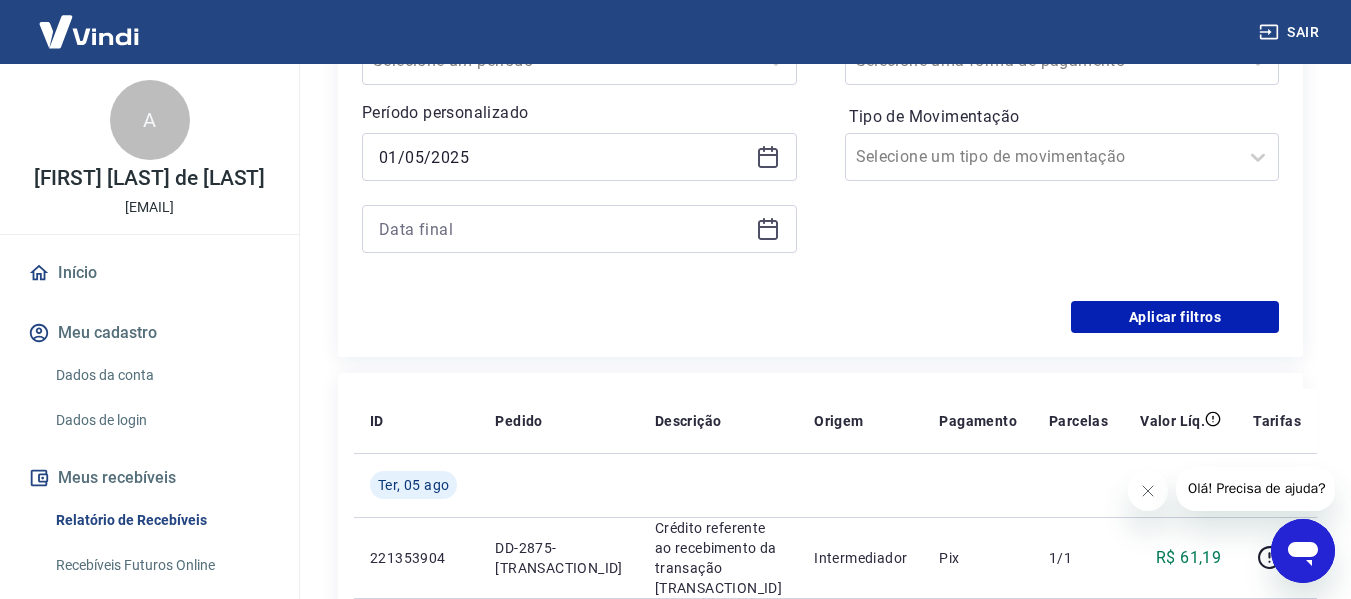 click 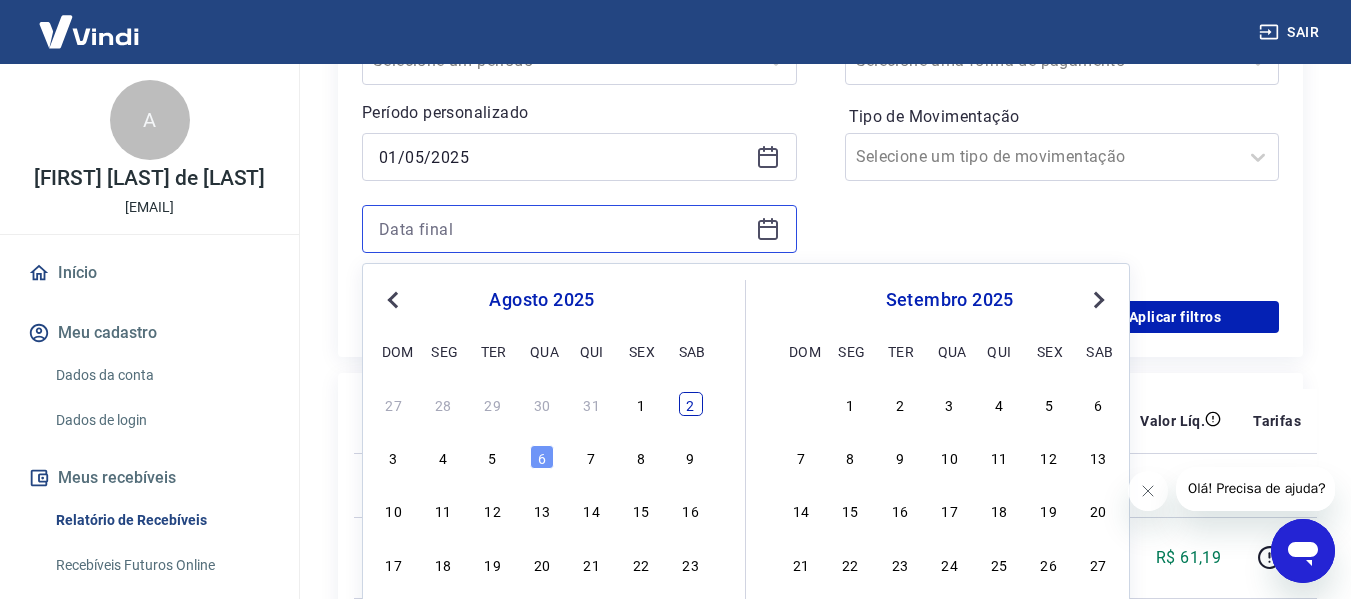 scroll, scrollTop: 500, scrollLeft: 0, axis: vertical 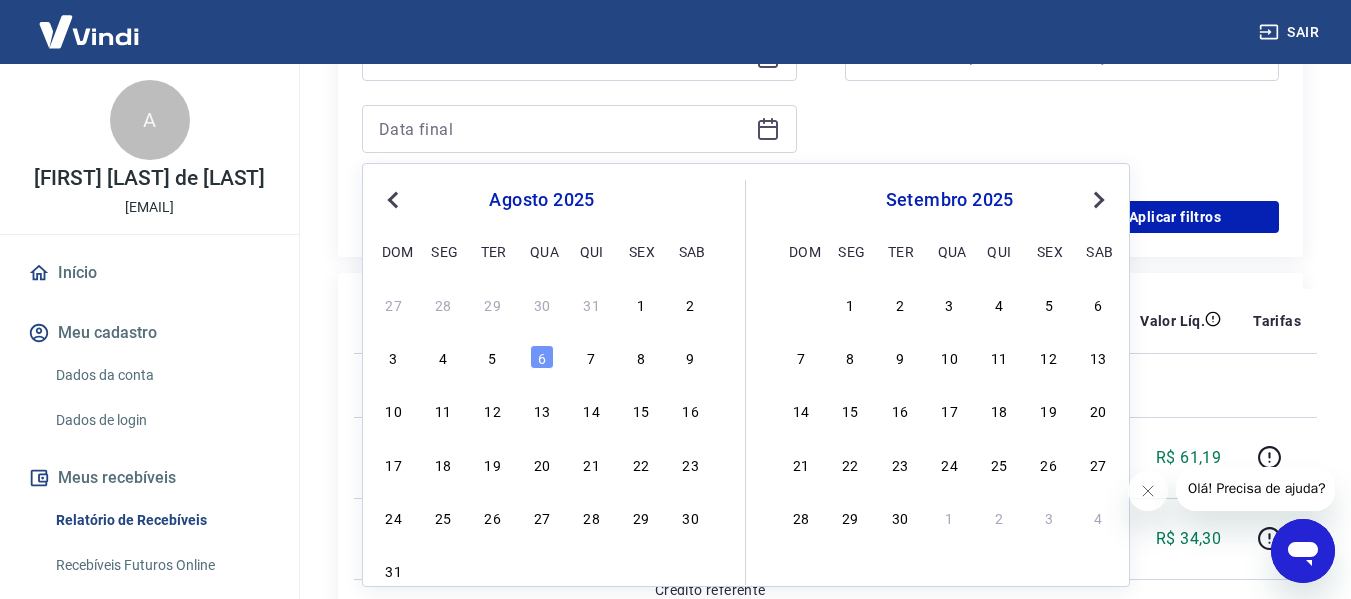 click on "Previous Month" at bounding box center [395, 199] 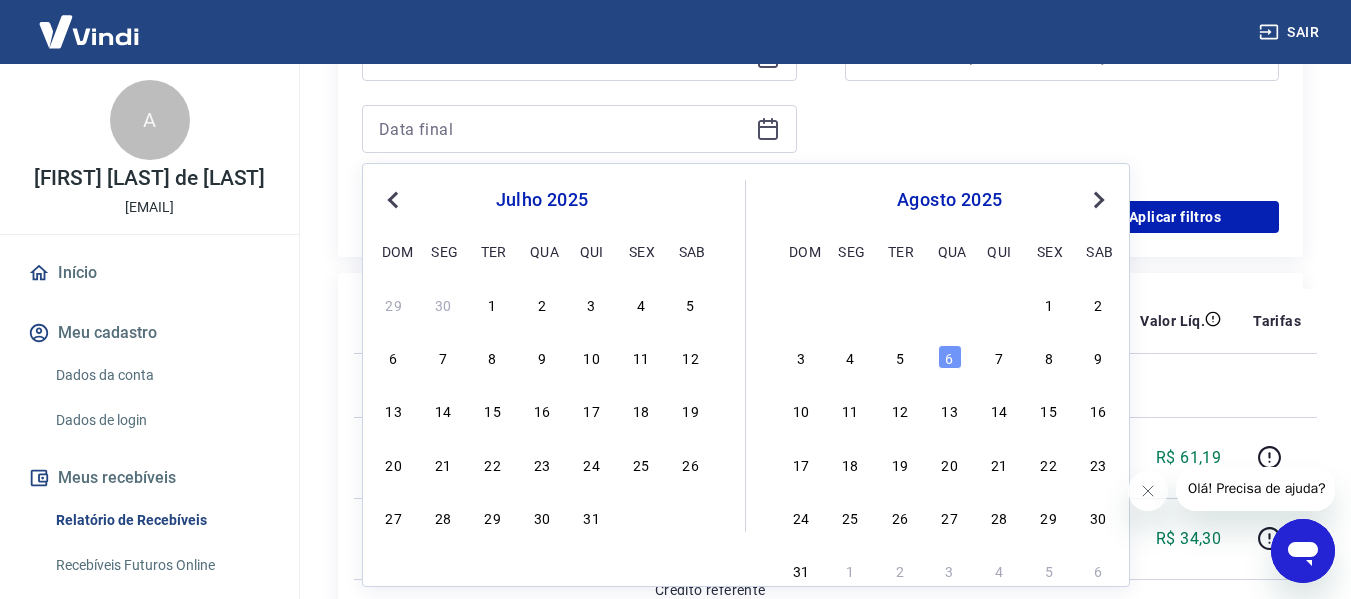 click on "Previous Month" at bounding box center [395, 199] 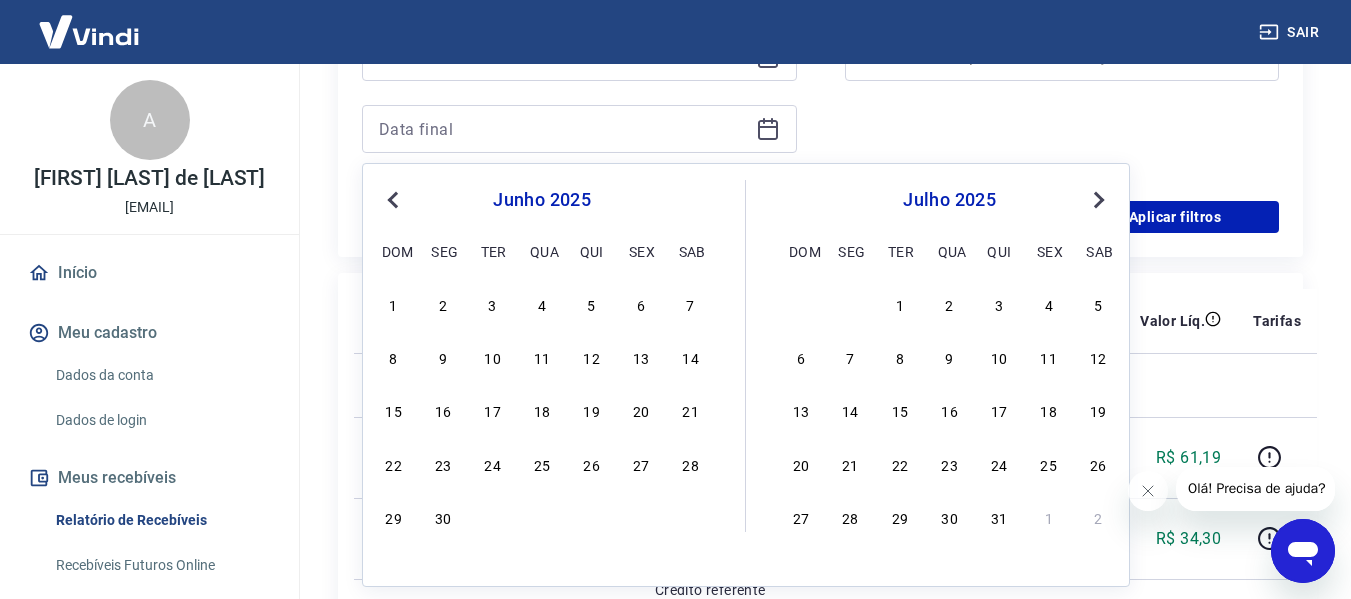click on "Previous Month" at bounding box center (395, 199) 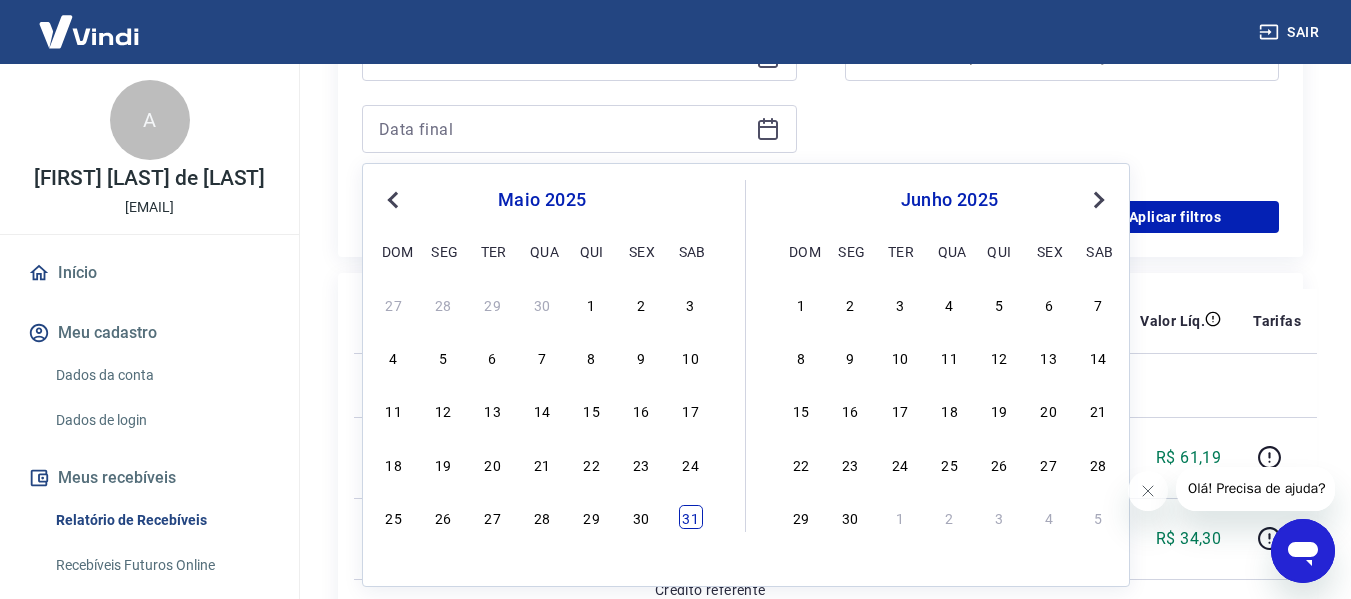 click on "31" at bounding box center [691, 517] 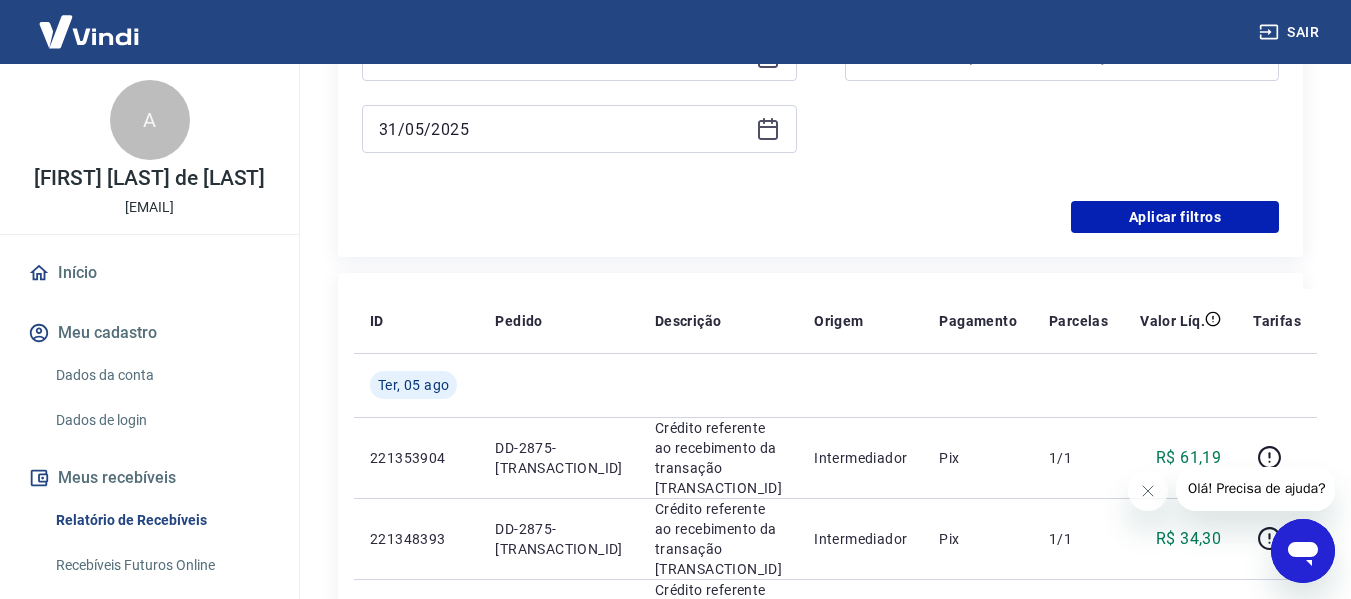 type on "31/05/2025" 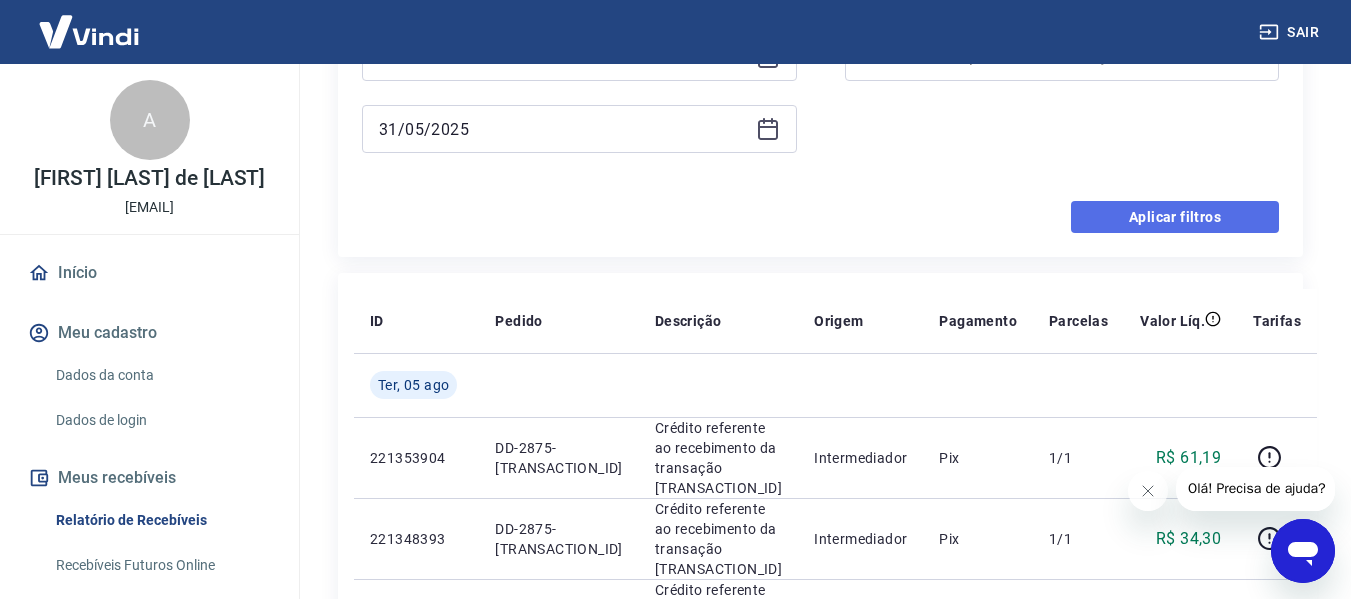 click on "Aplicar filtros" at bounding box center (1175, 217) 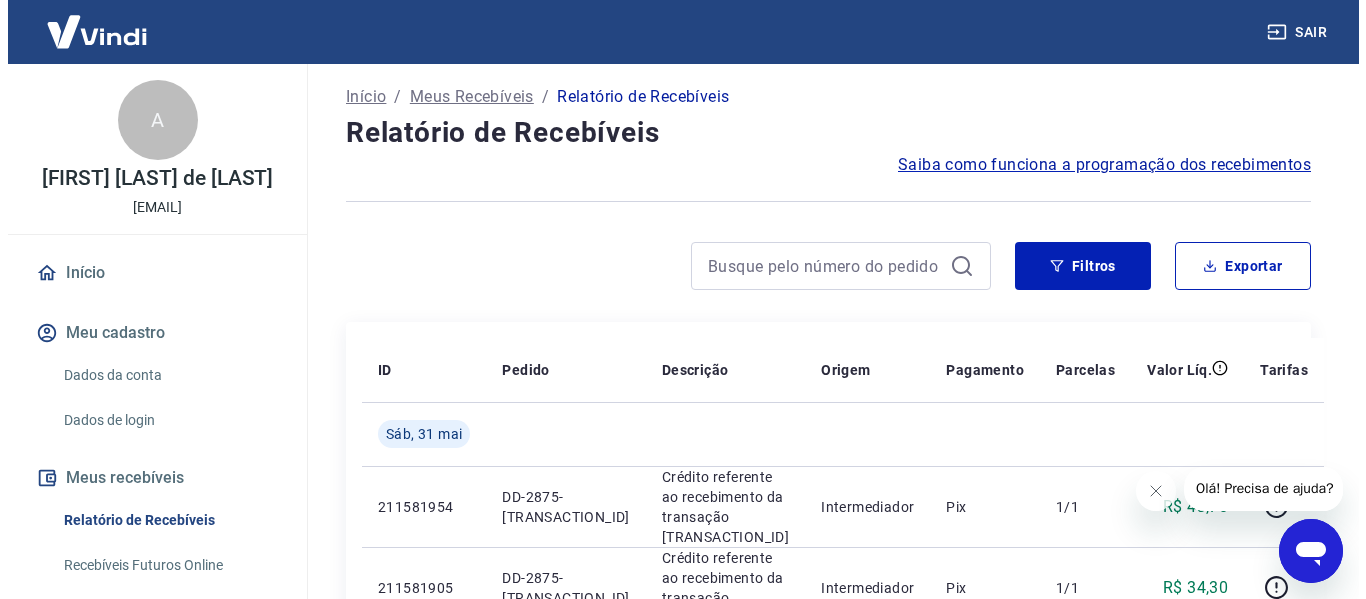 scroll, scrollTop: 0, scrollLeft: 0, axis: both 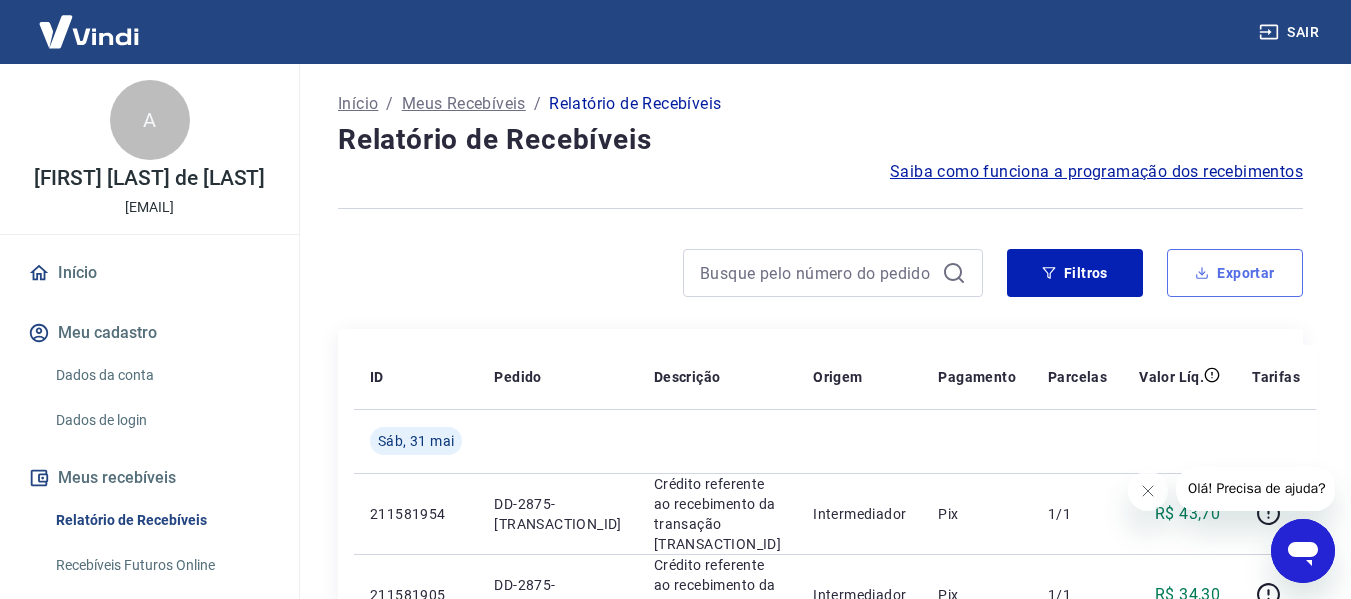 click on "Exportar" at bounding box center (1235, 273) 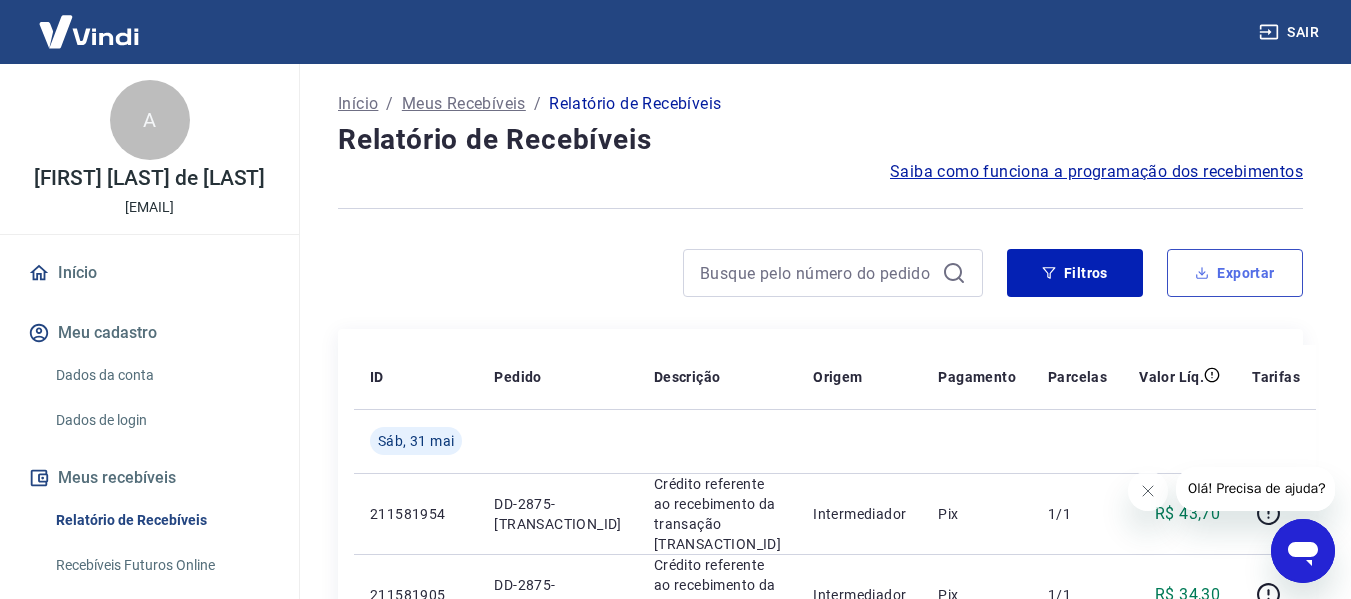 type on "01/05/2025" 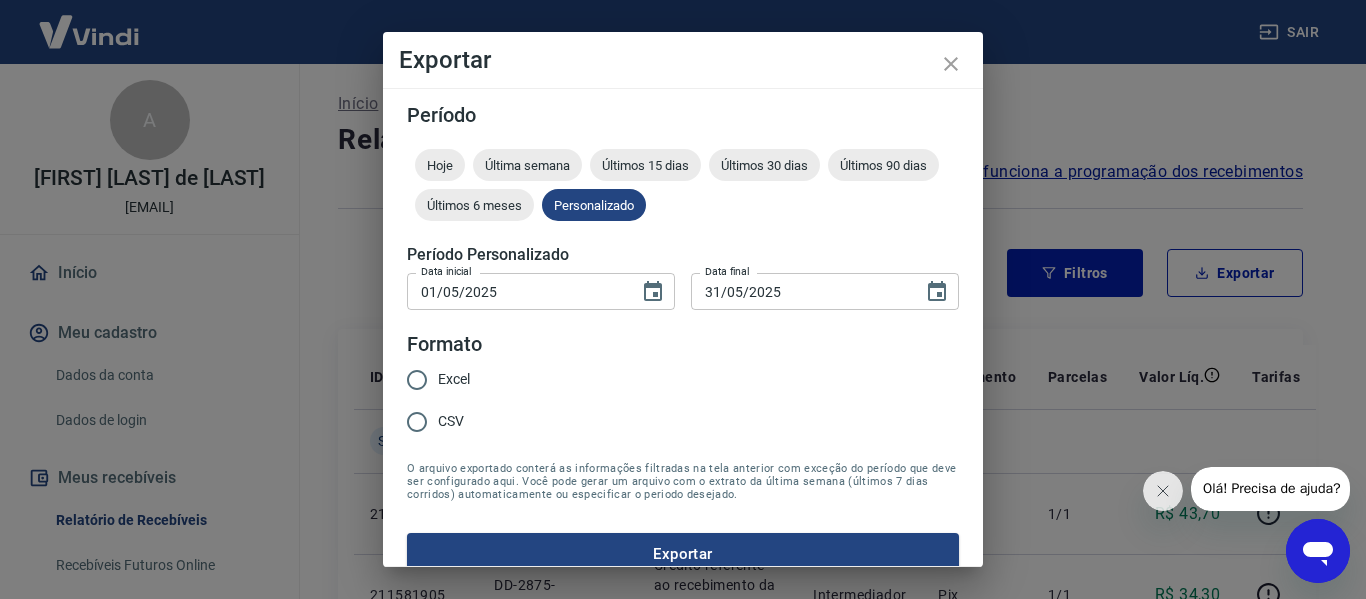 click on "Excel" at bounding box center [417, 380] 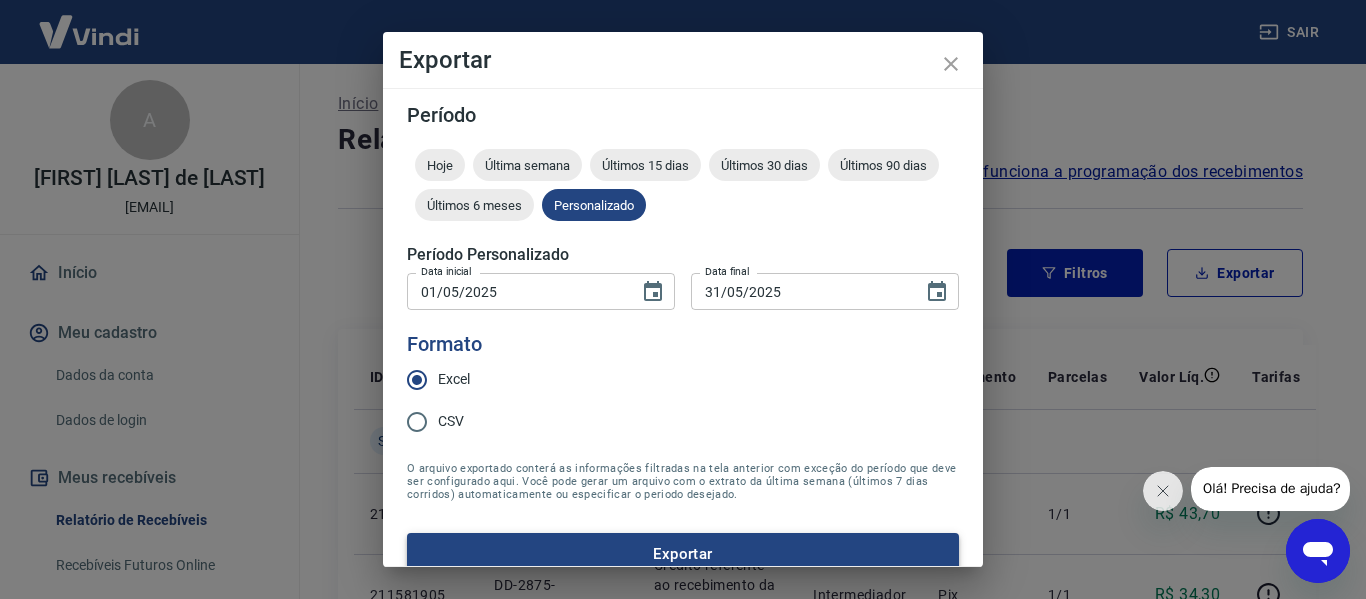 click on "Exportar" at bounding box center [683, 554] 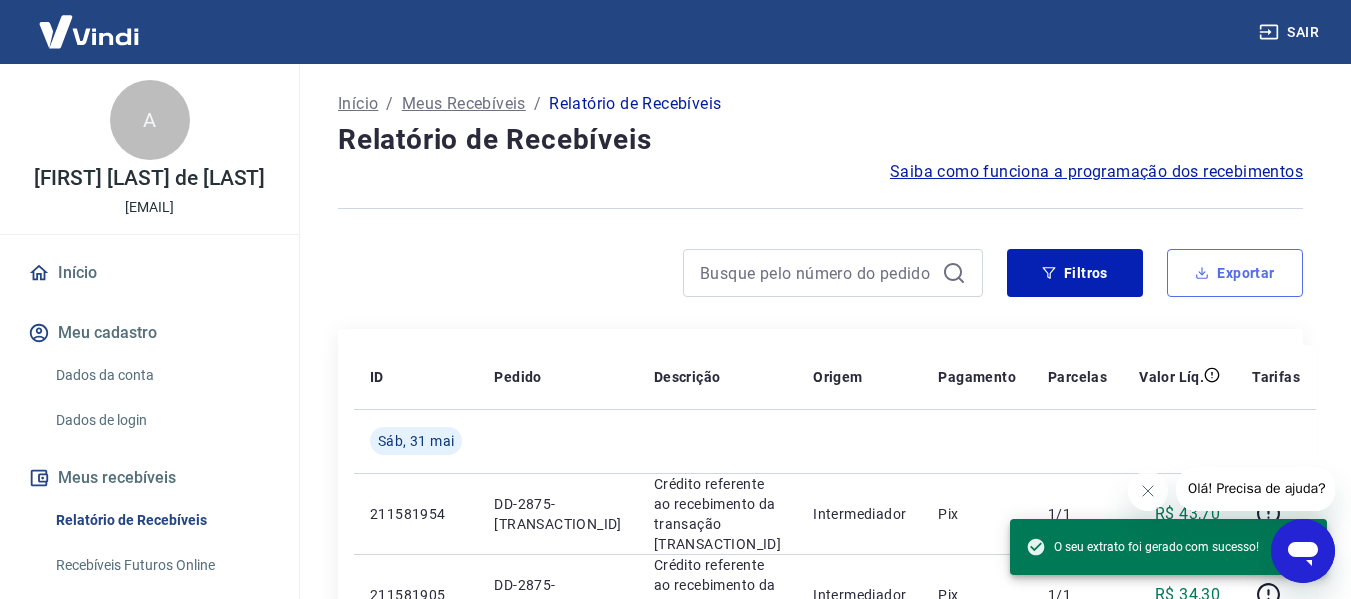 click on "Exportar" at bounding box center (1235, 273) 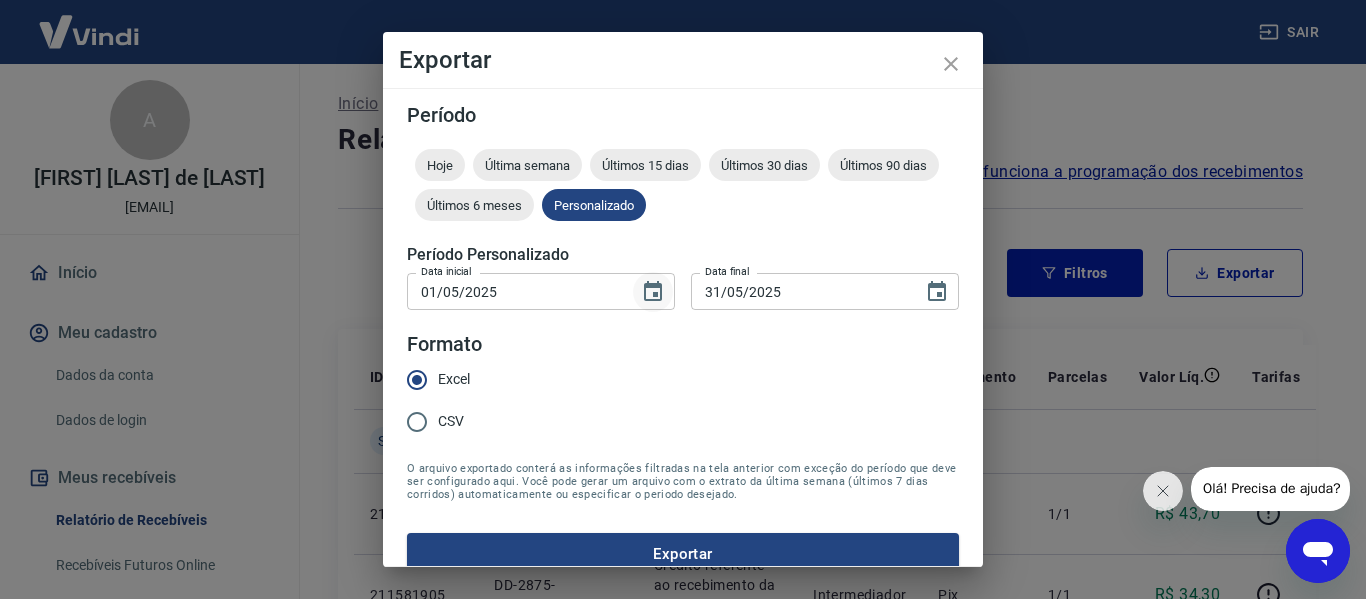 click 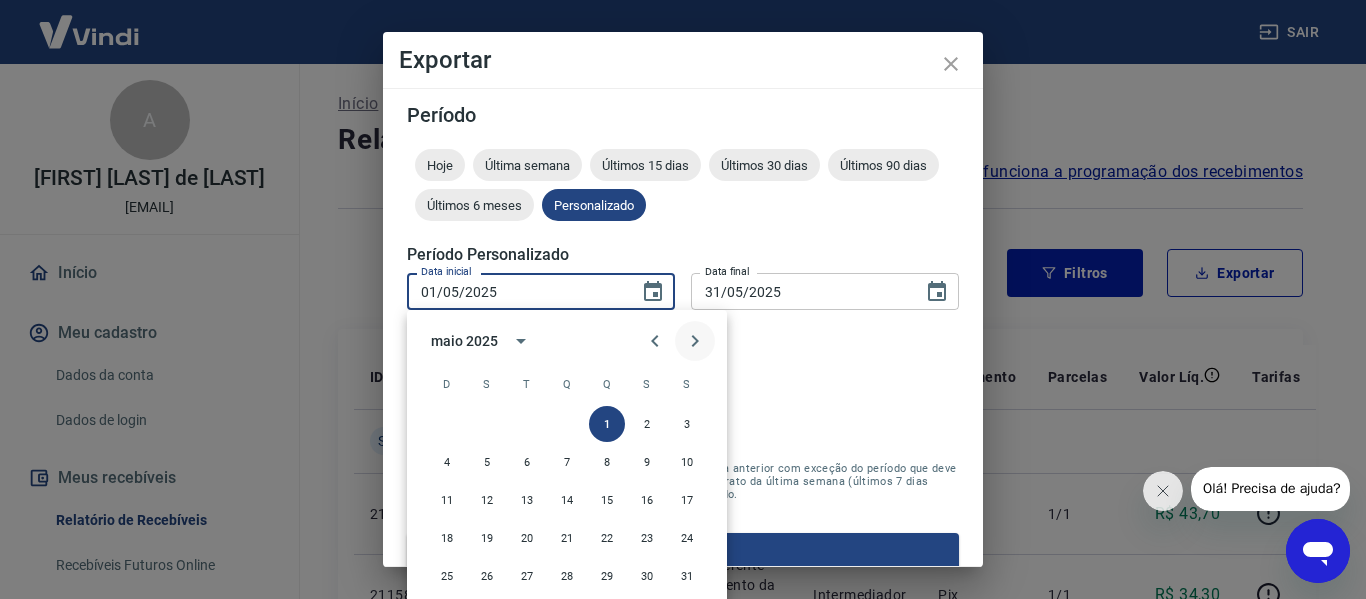 click 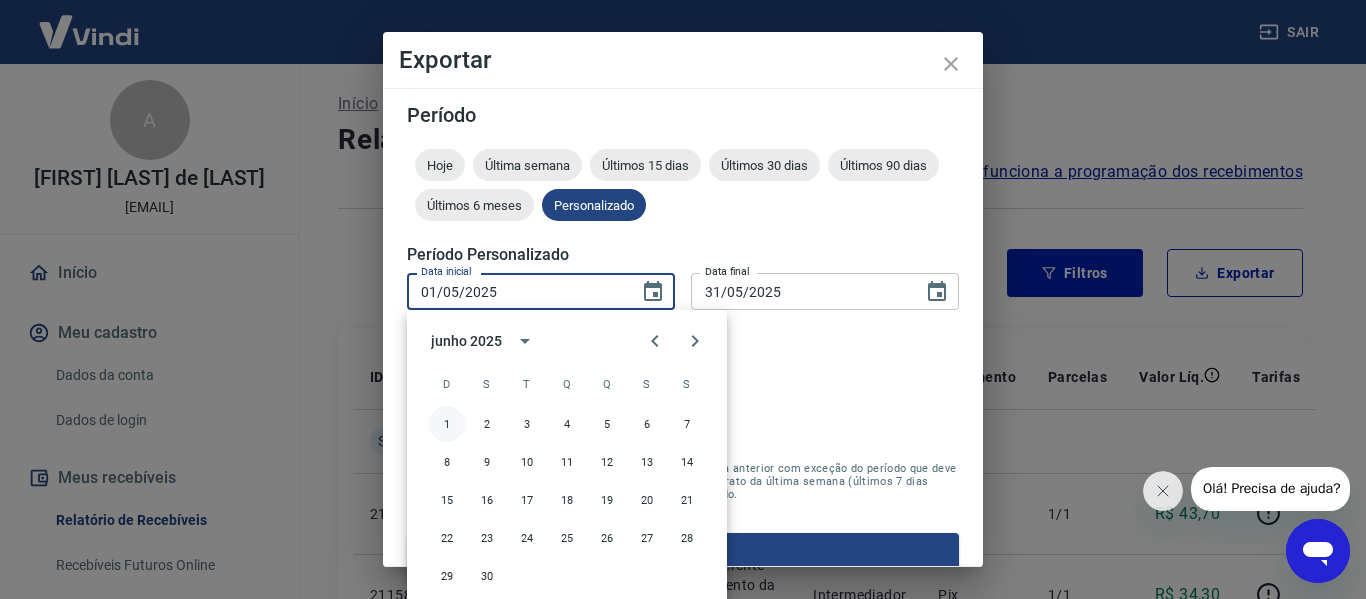 click on "1" at bounding box center (447, 424) 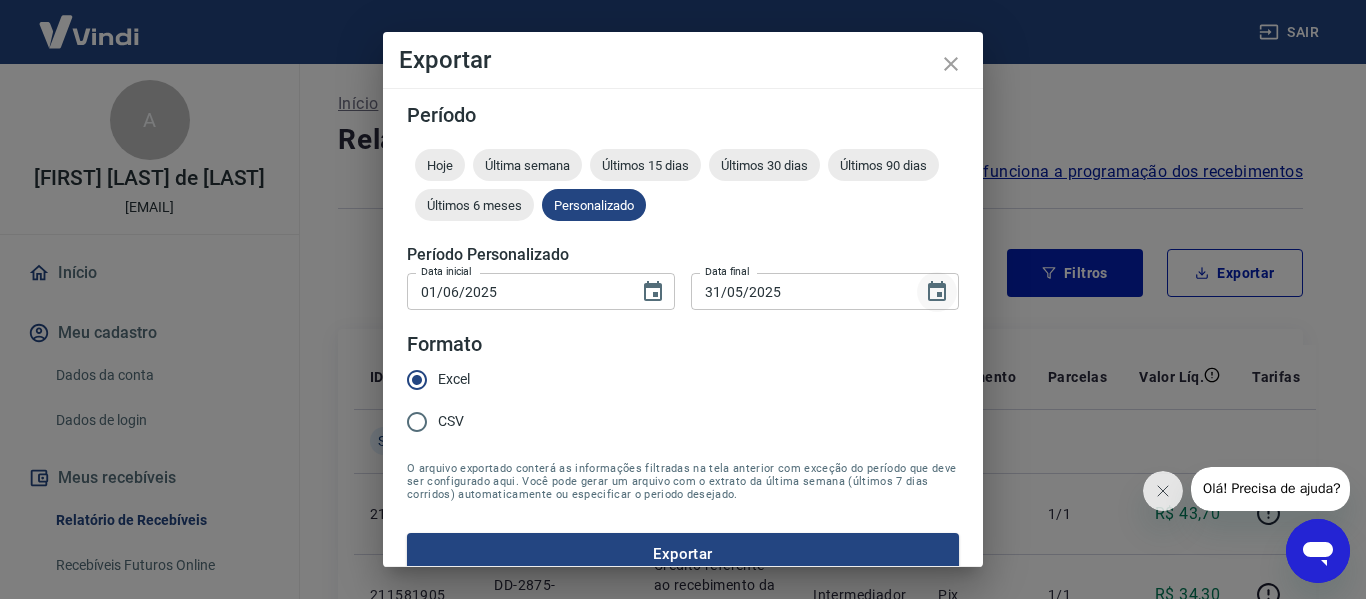 click 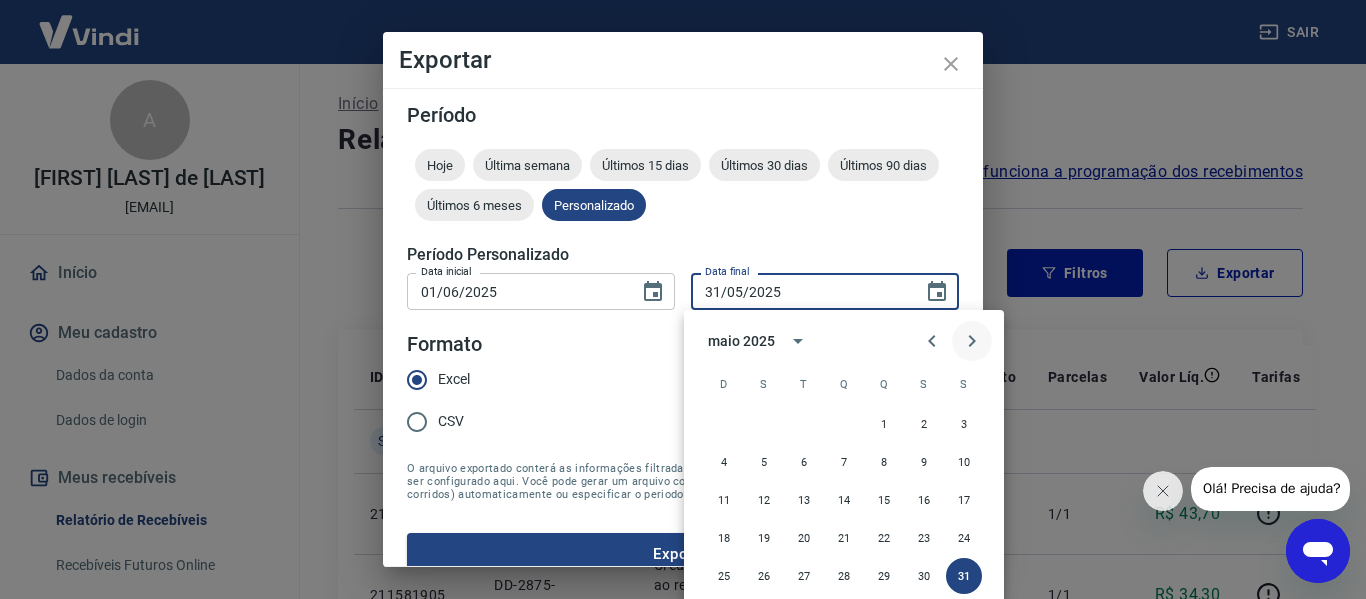 click 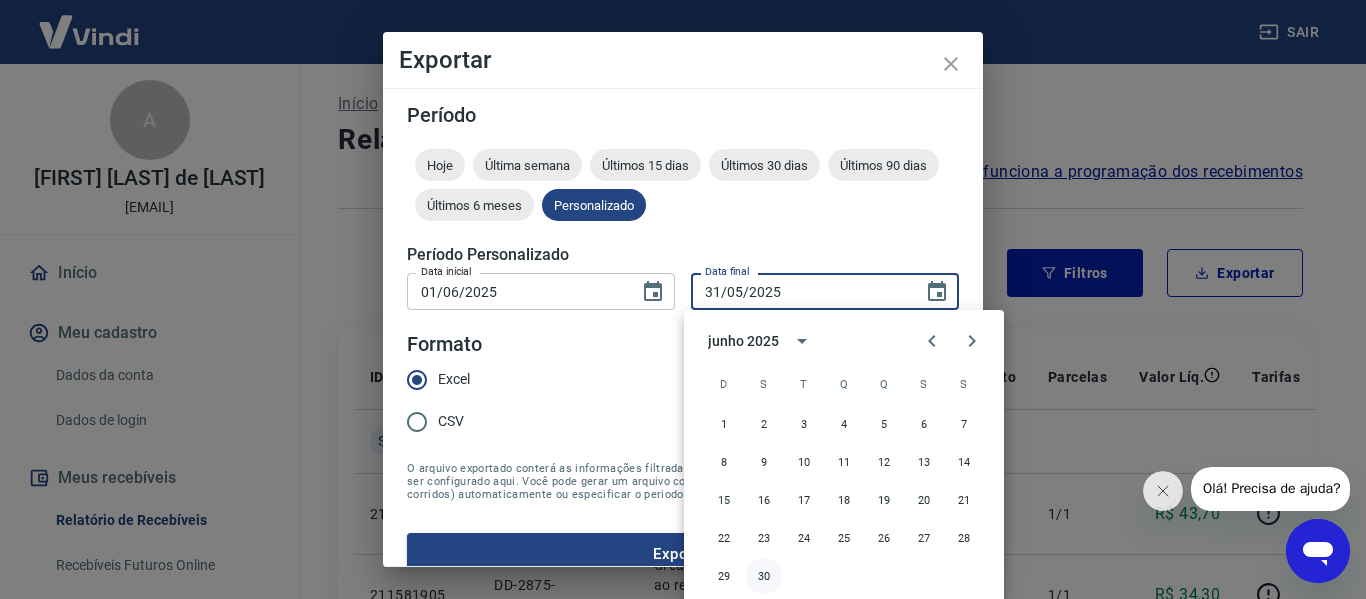 click on "30" at bounding box center (764, 576) 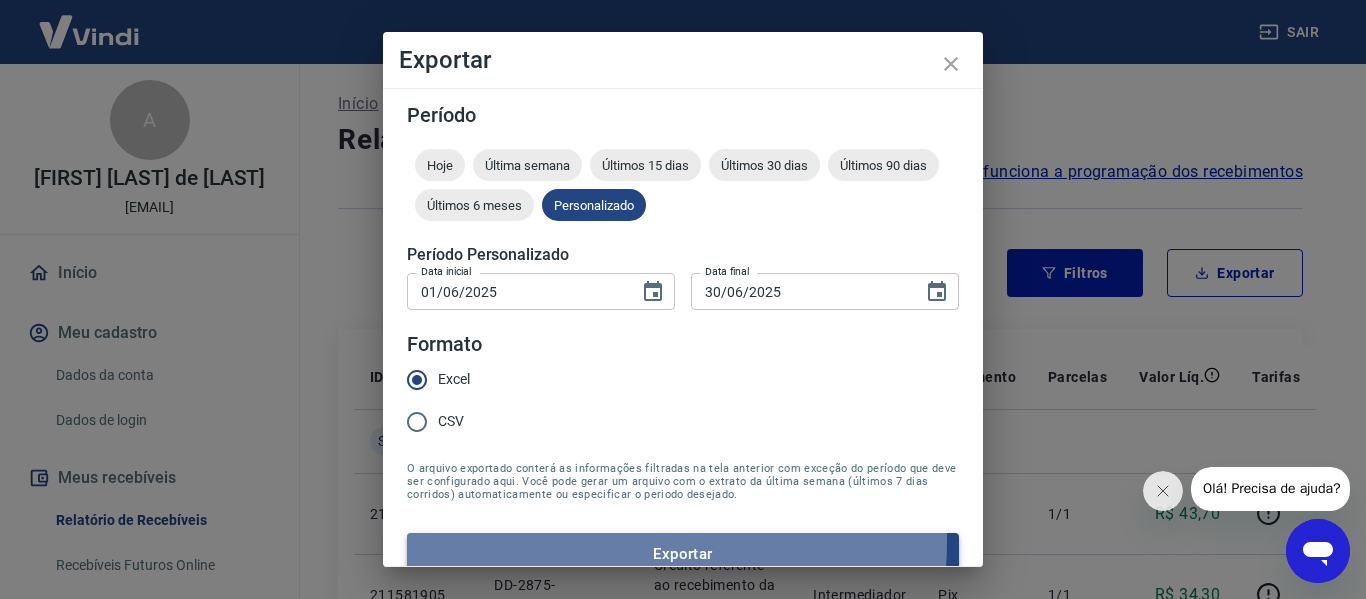click on "Exportar" at bounding box center (683, 554) 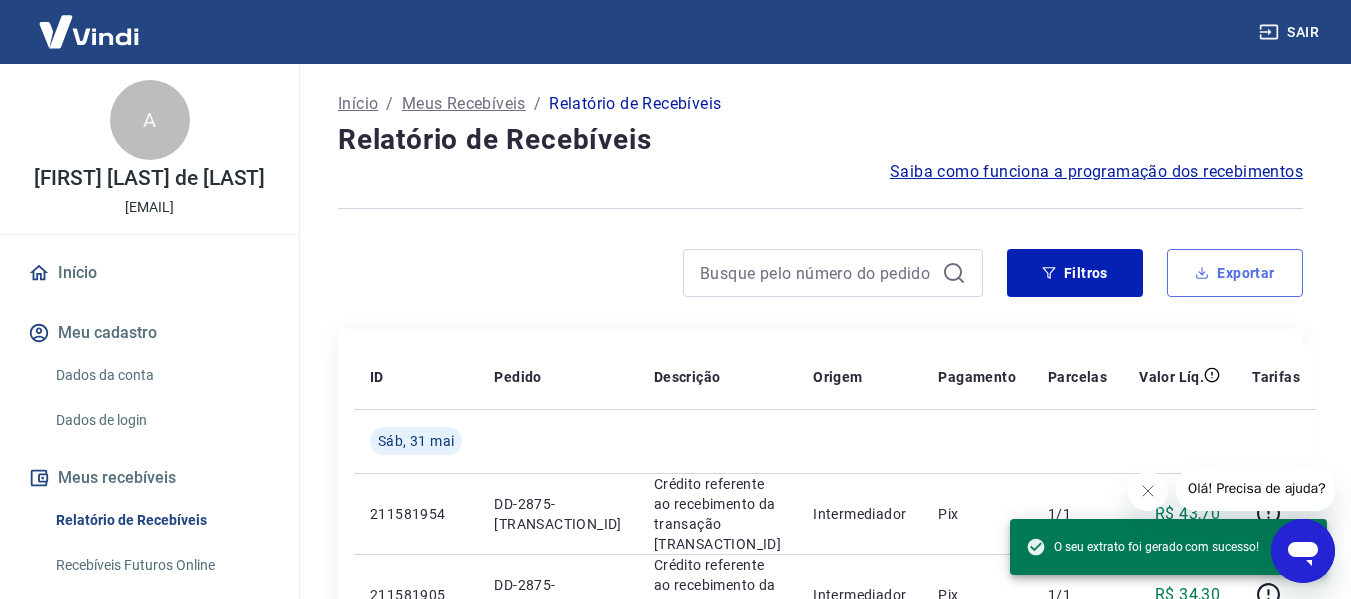 click on "Exportar" at bounding box center [1235, 273] 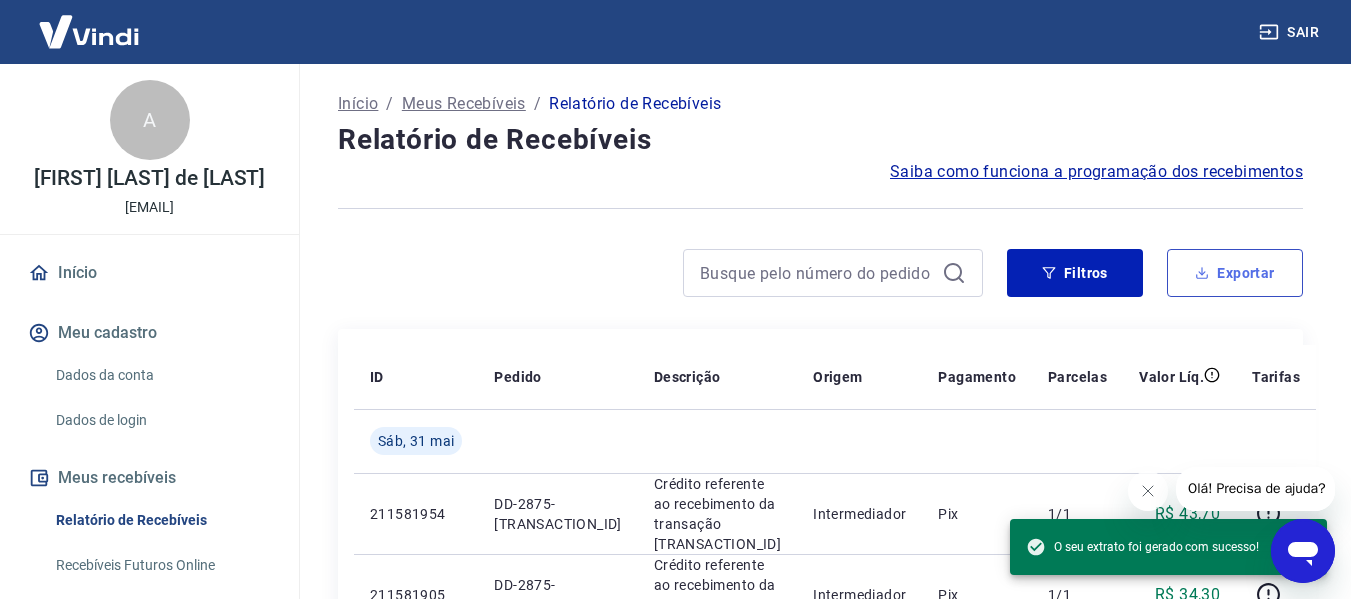 type on "01/05/2025" 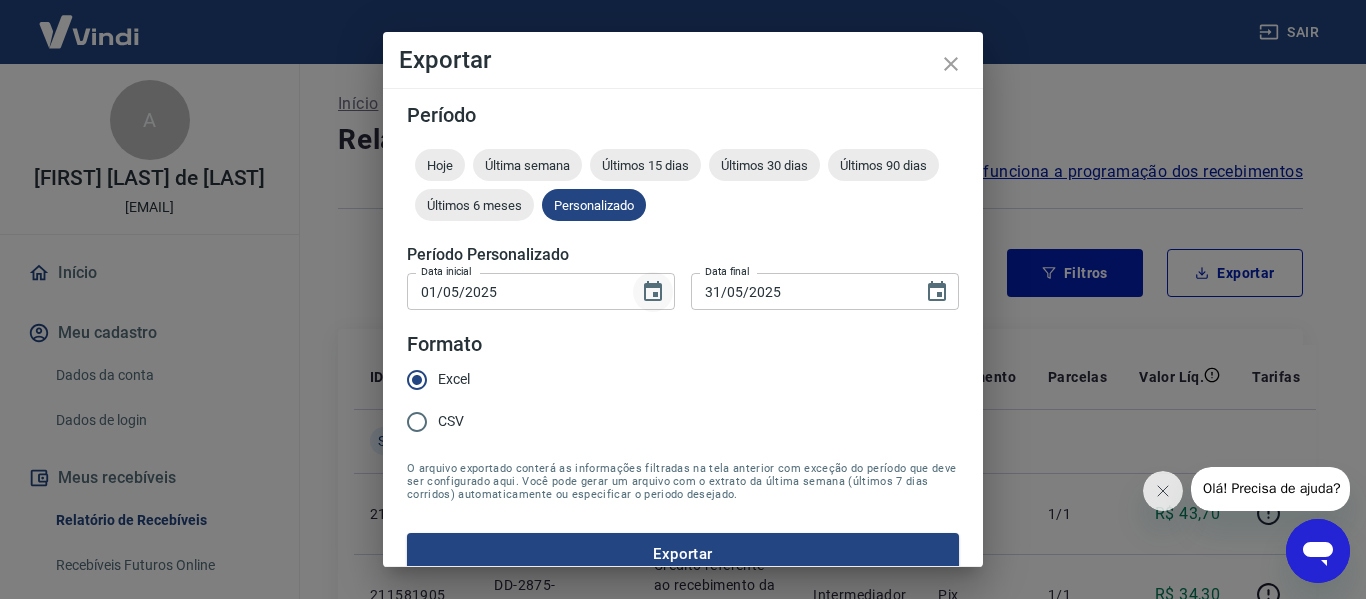click 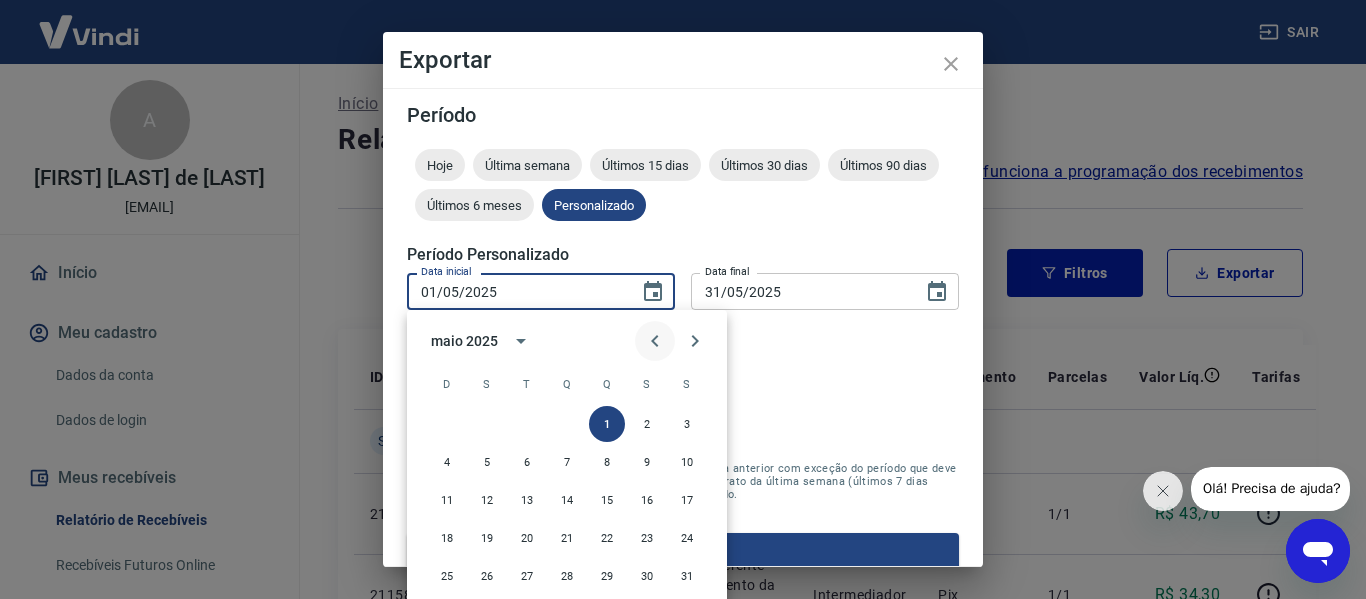 click 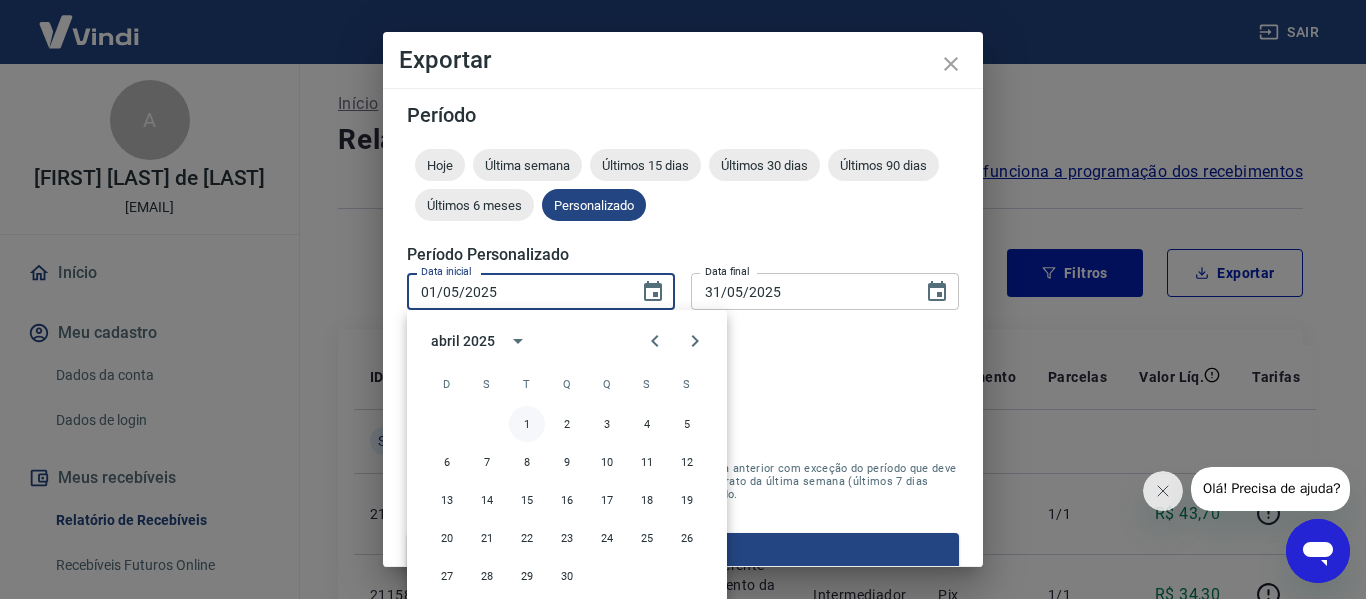 click on "1" at bounding box center [527, 424] 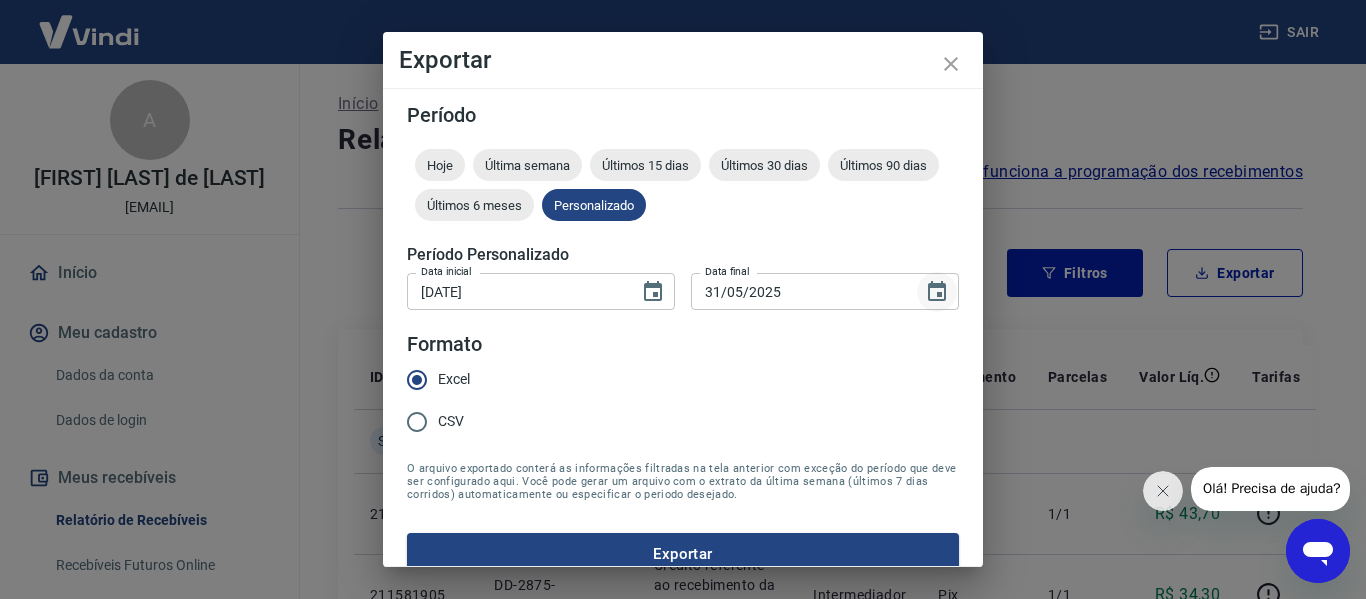 click 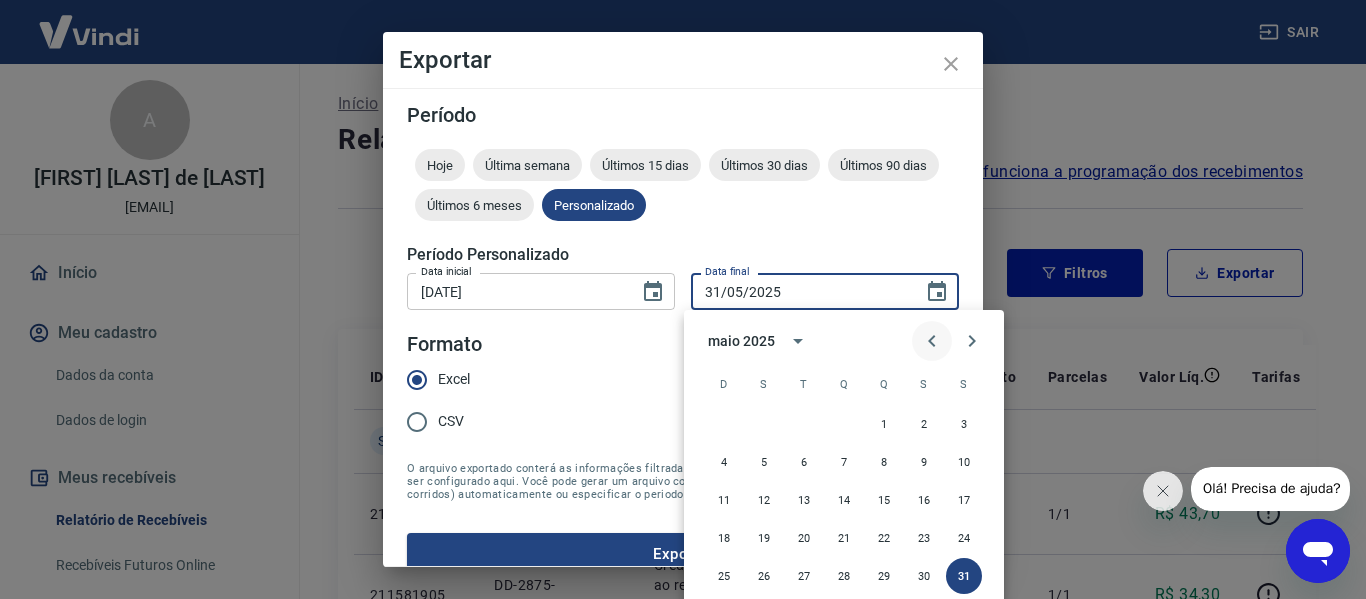 click 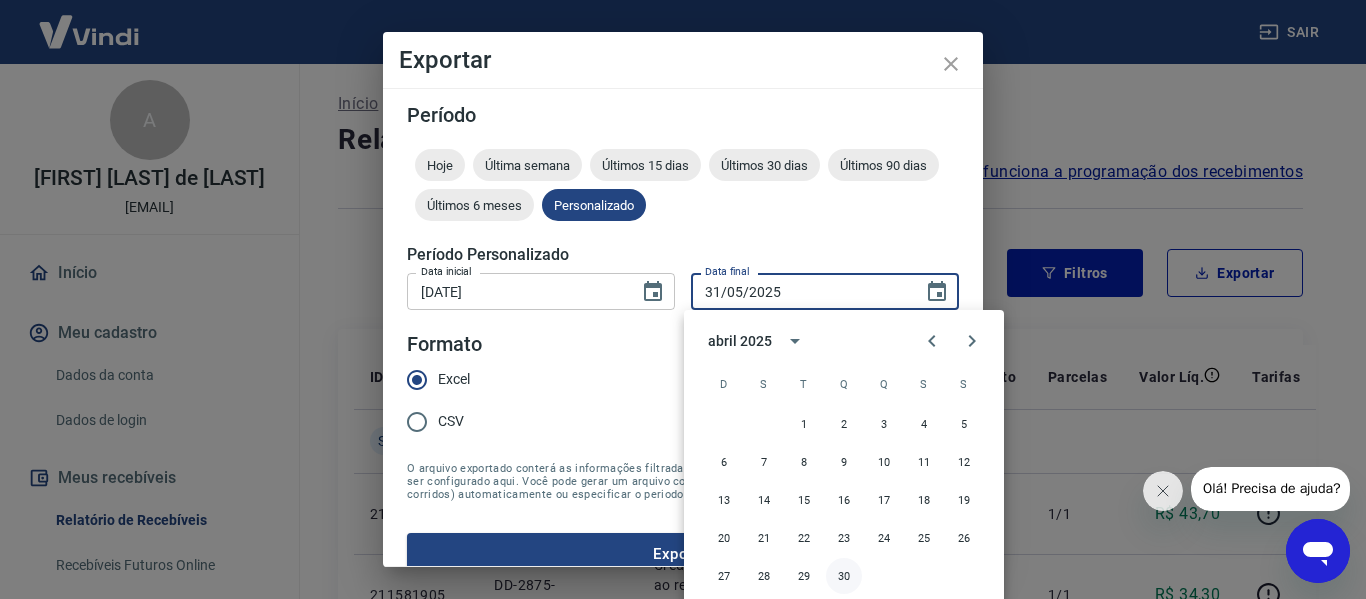 click on "30" at bounding box center (844, 576) 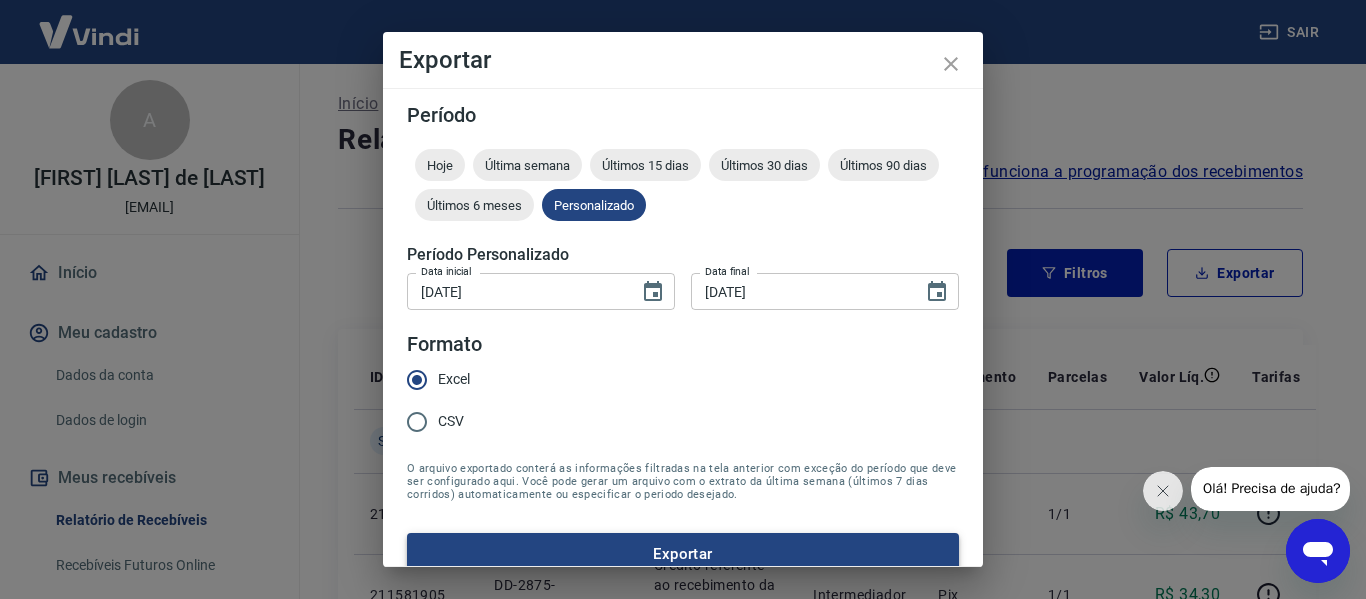 click on "Exportar" at bounding box center [683, 554] 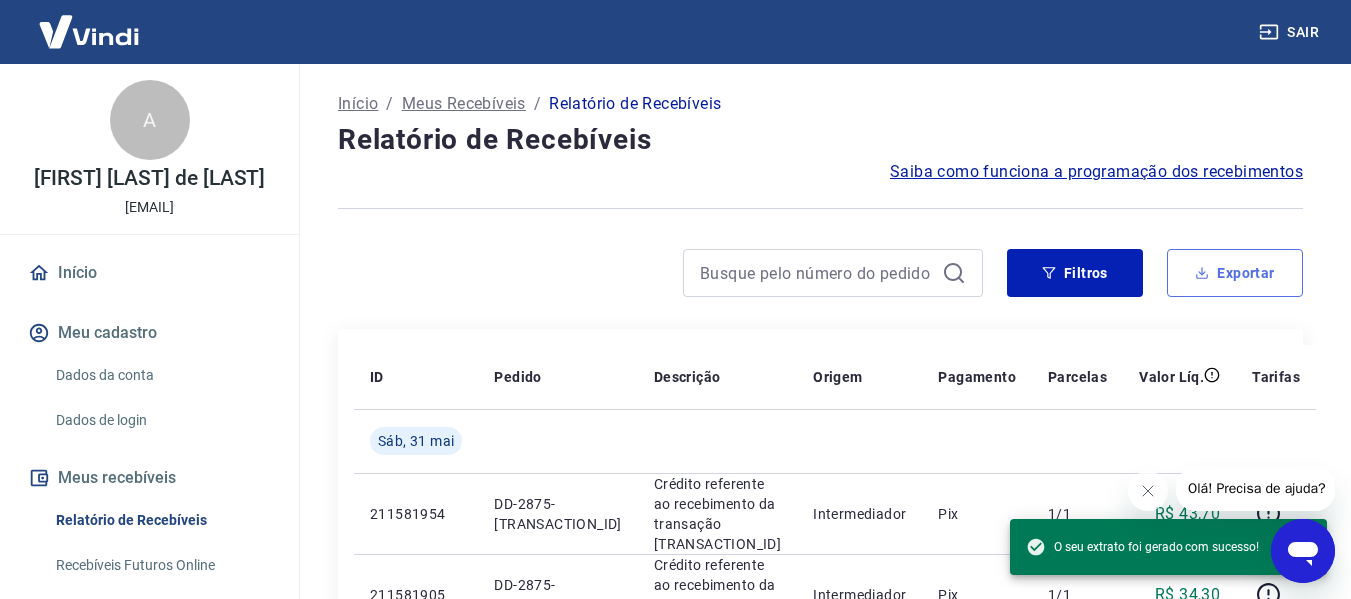 click on "Exportar" at bounding box center (1235, 273) 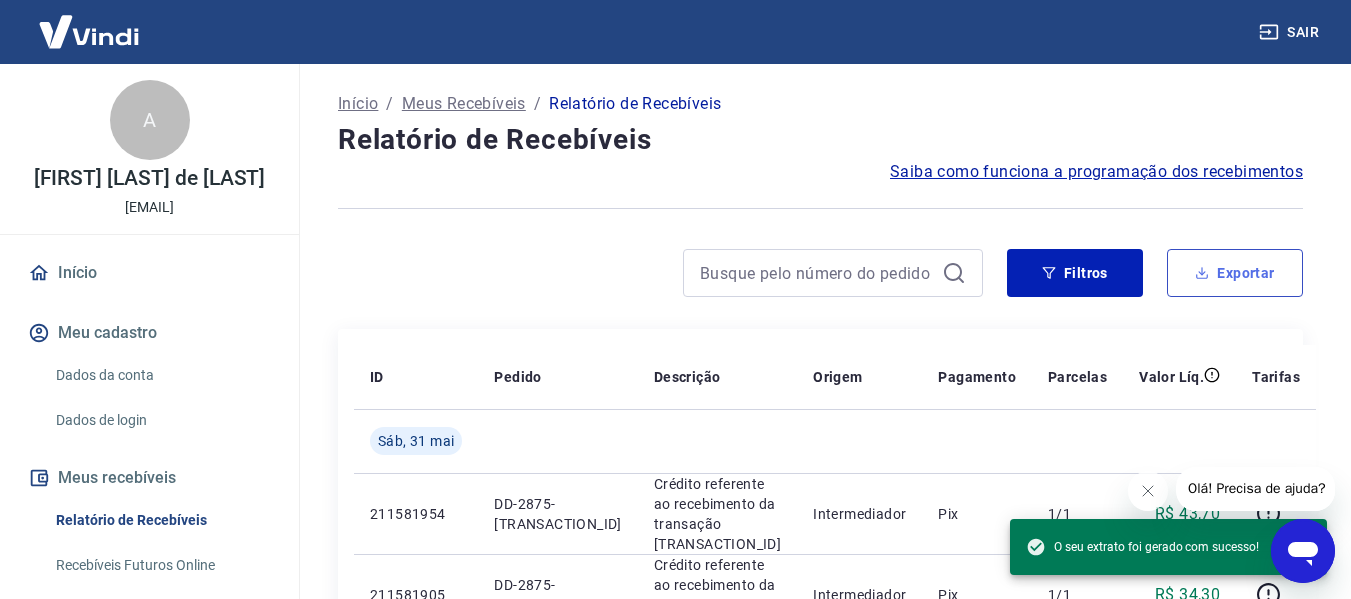 type on "01/05/2025" 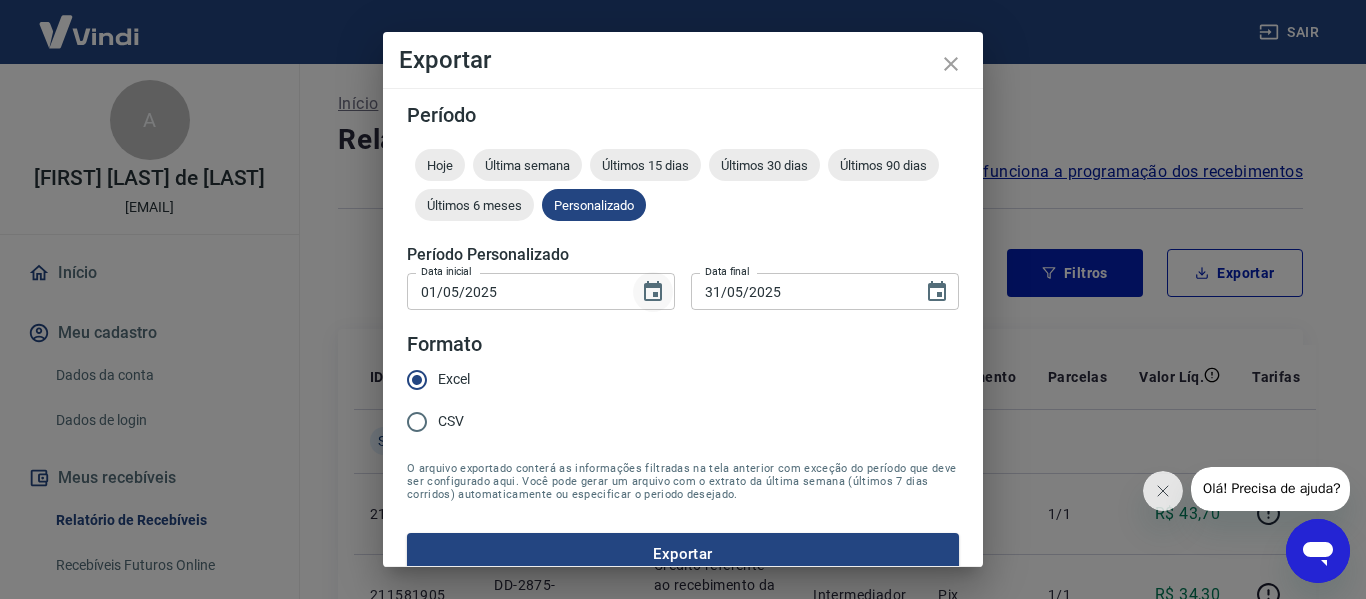click 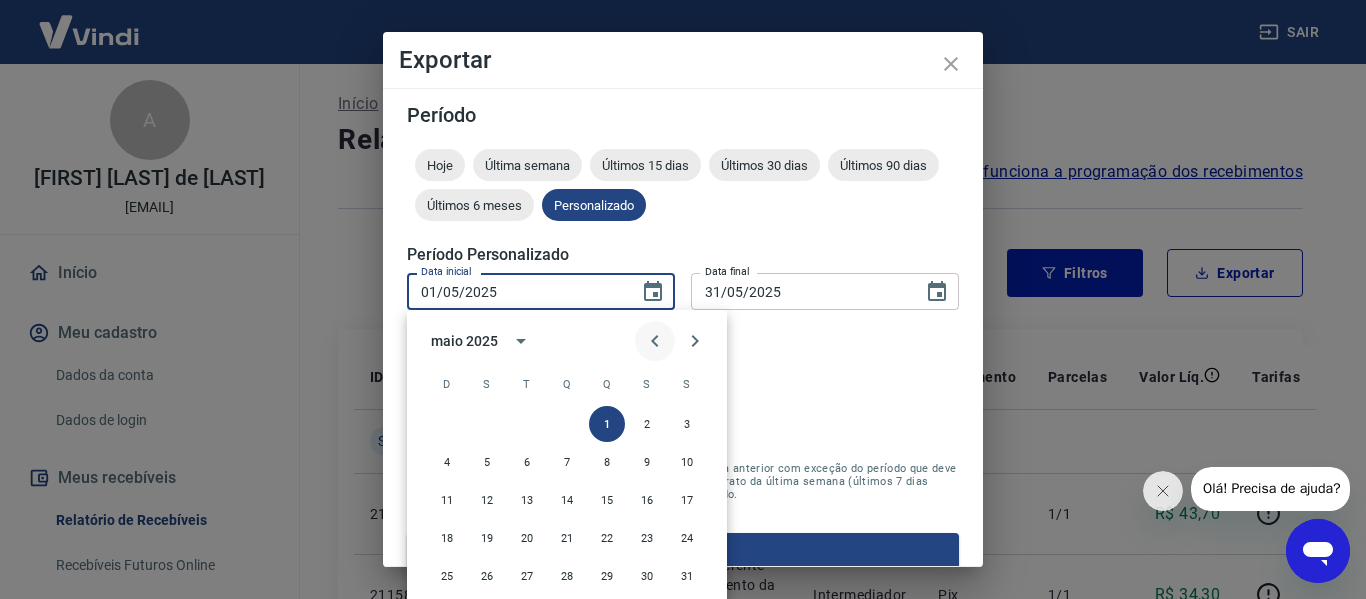 click 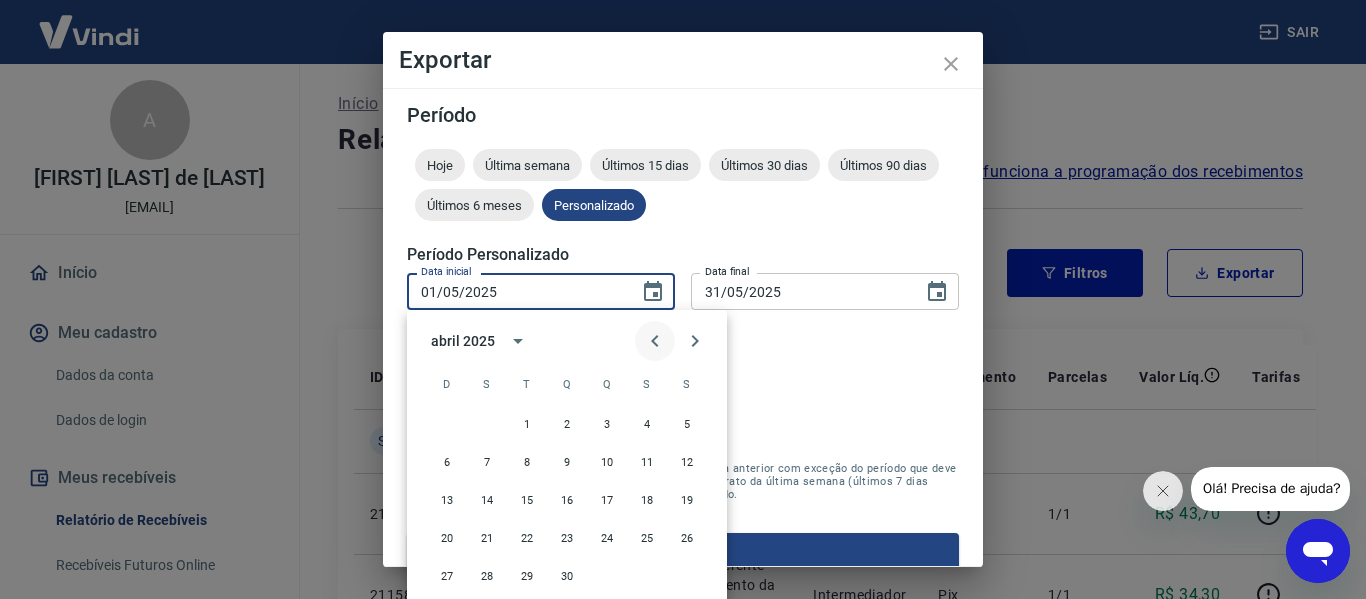 click 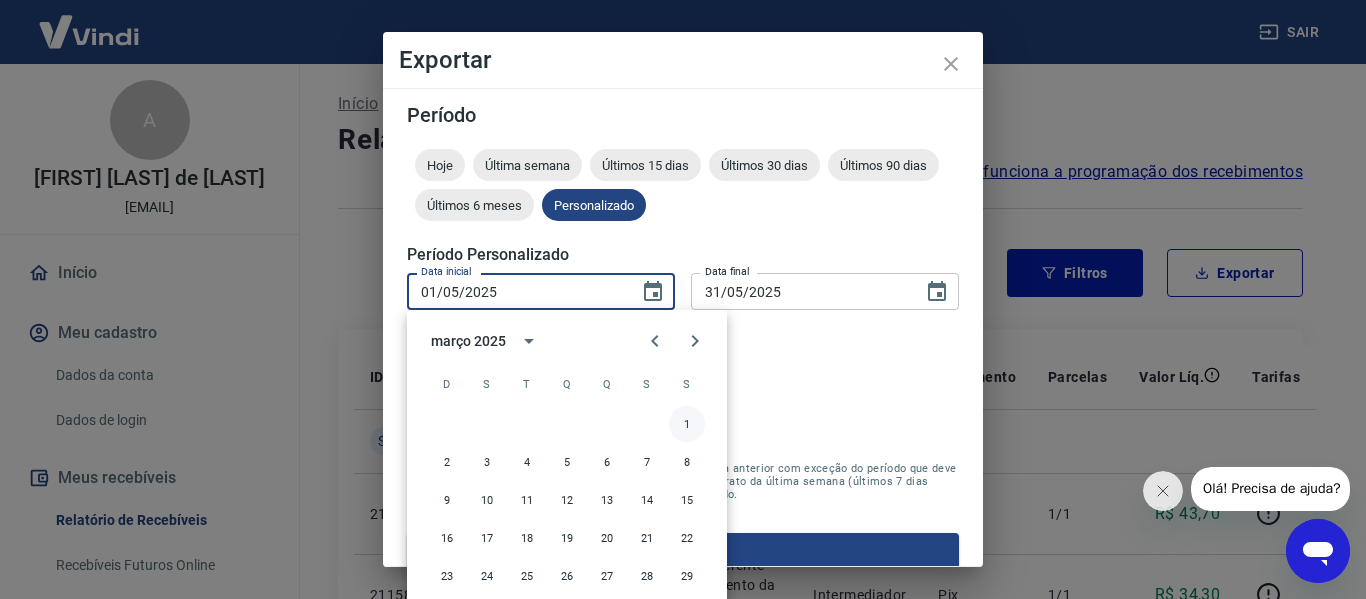 click on "1" at bounding box center [687, 424] 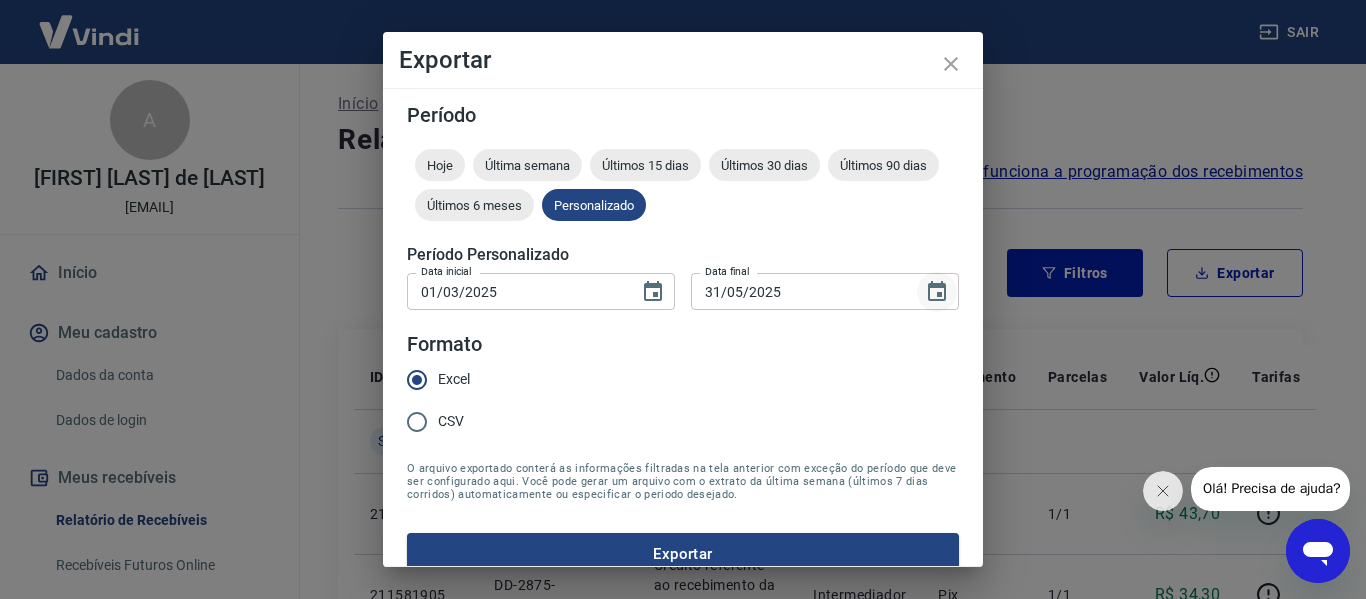 click 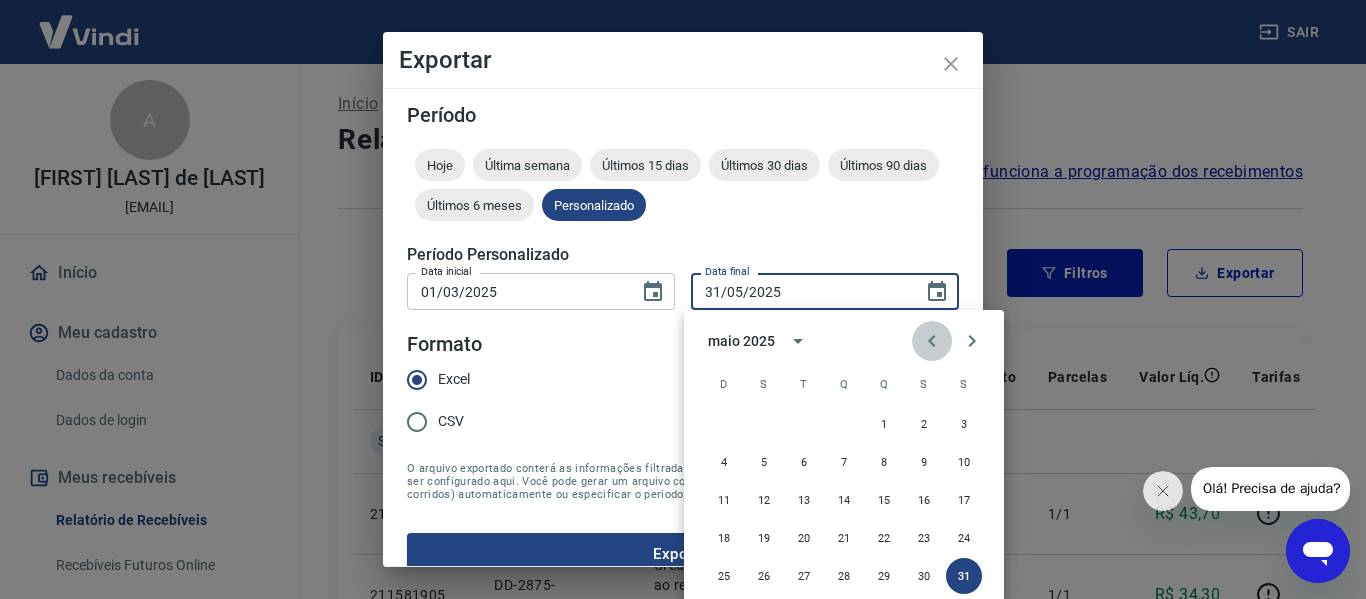 click 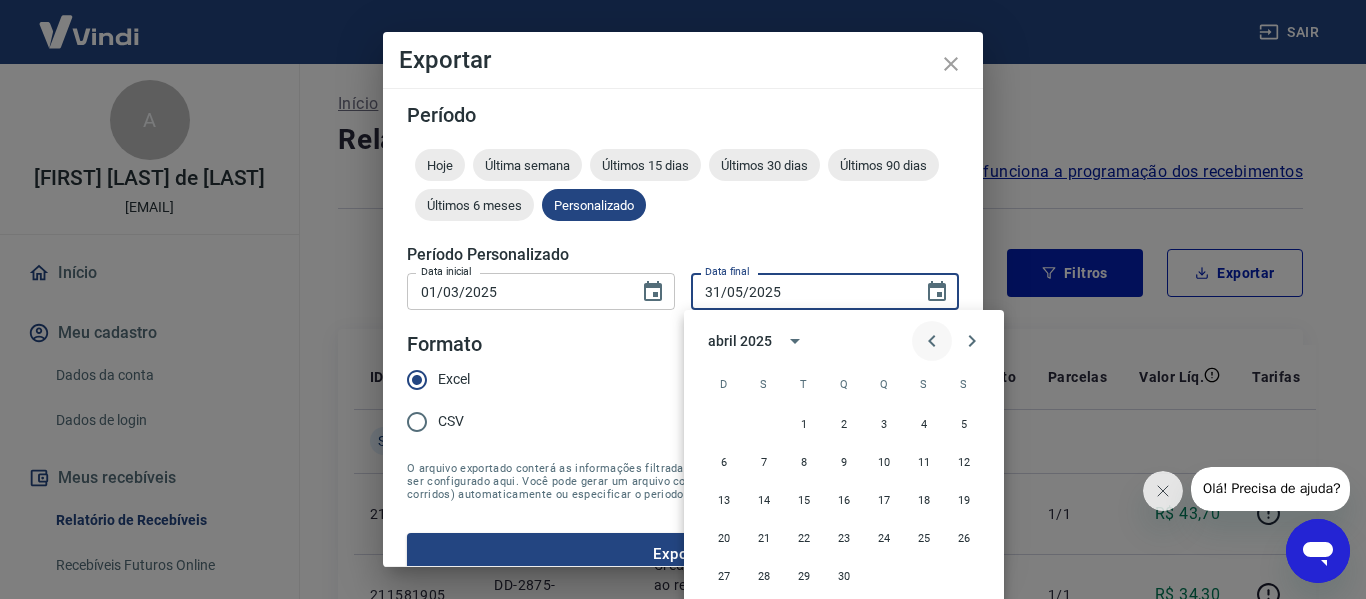click 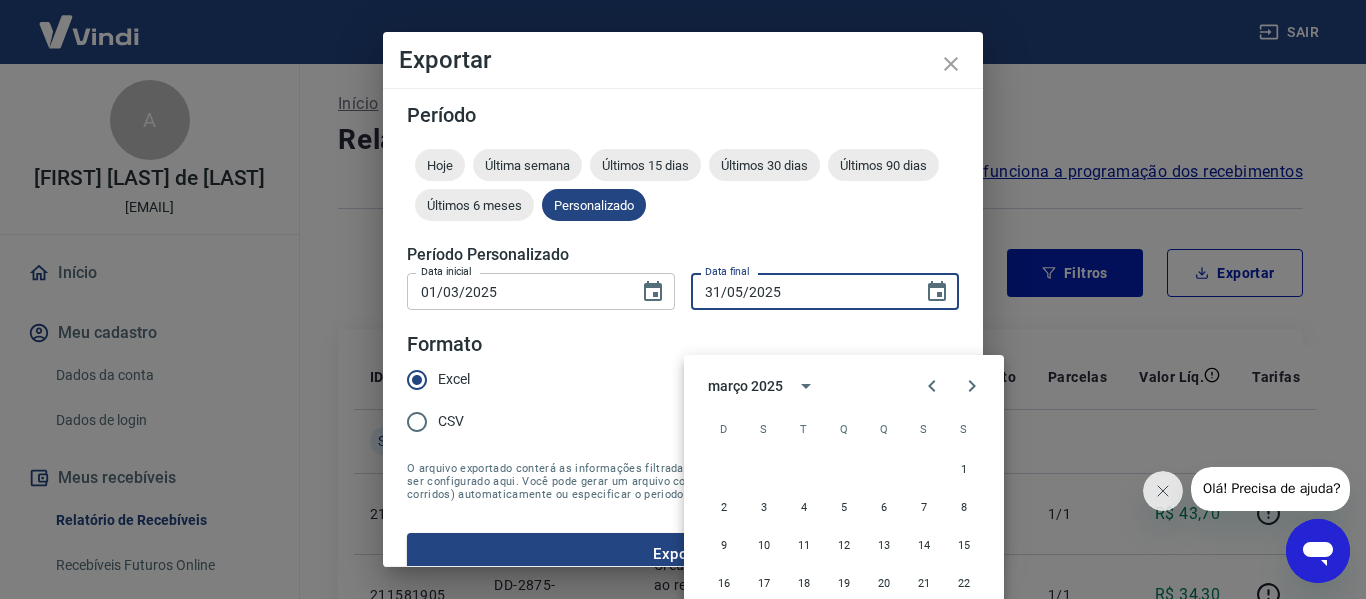 scroll, scrollTop: 45, scrollLeft: 0, axis: vertical 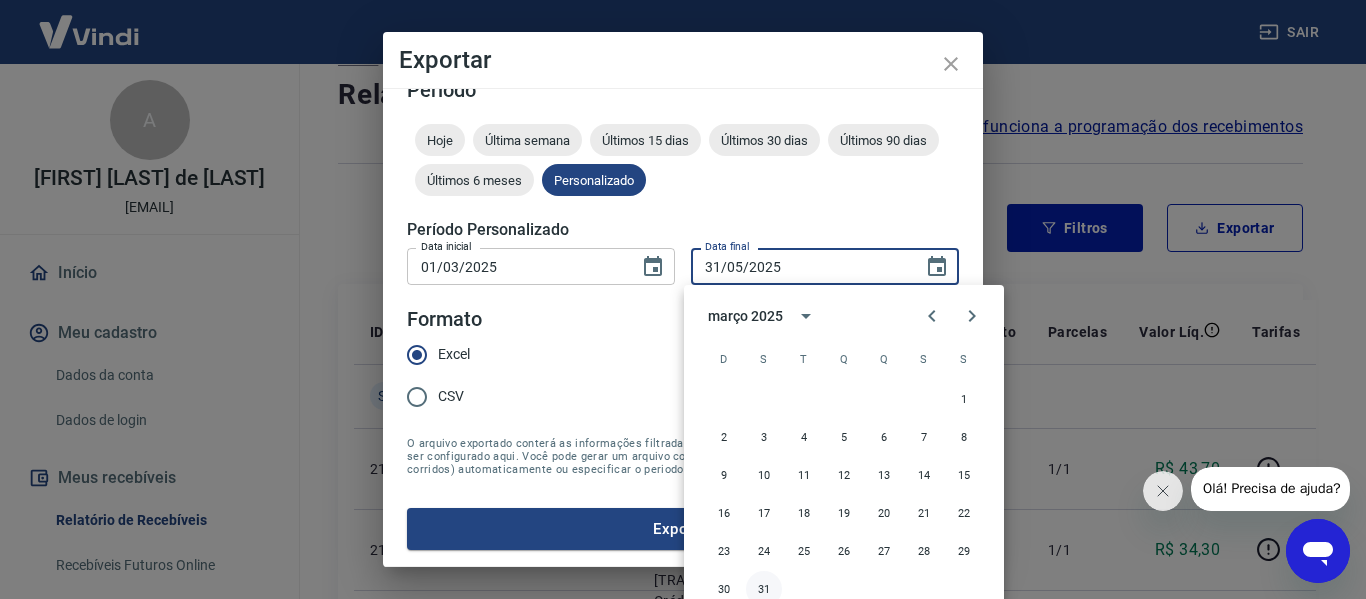 click on "31" at bounding box center [764, 589] 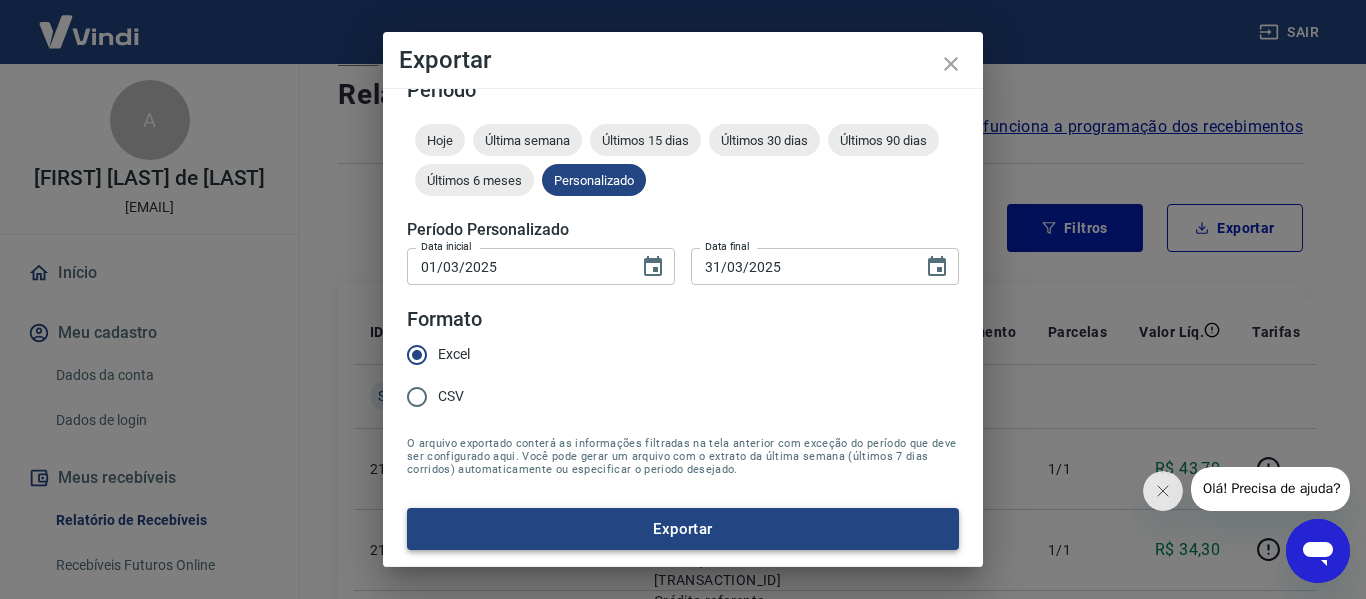 click on "Exportar" at bounding box center [683, 529] 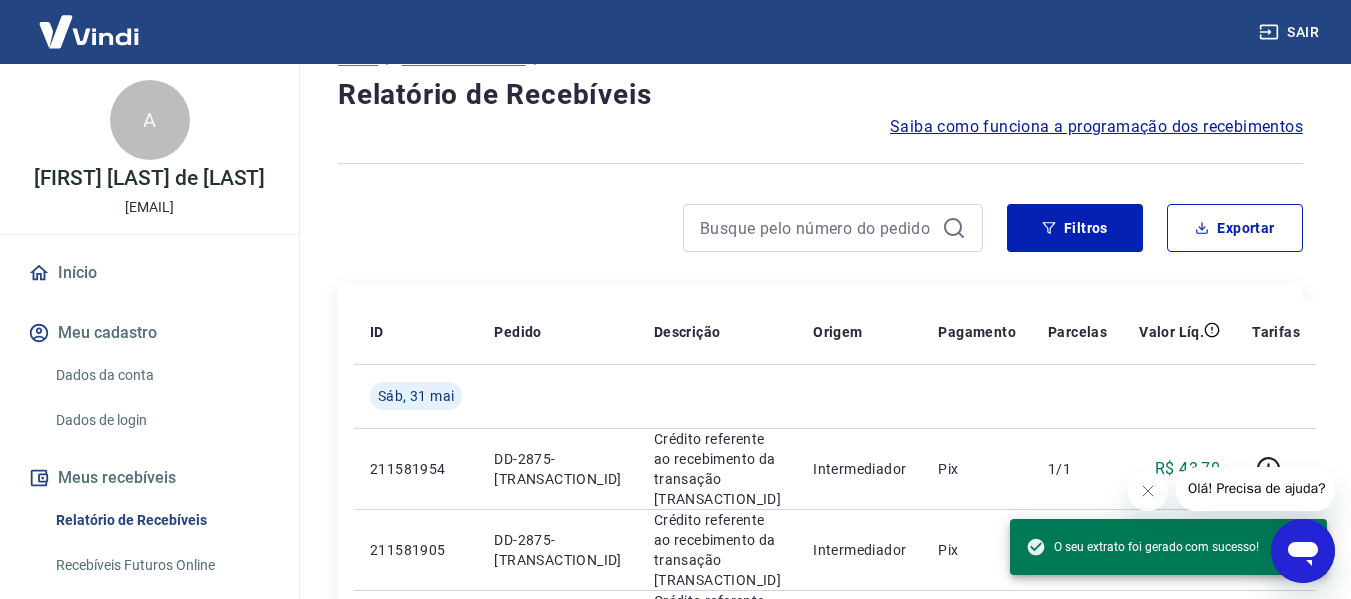 click on "Início / Meus Recebíveis / Relatório de Recebíveis Relatório de Recebíveis Saiba como funciona a programação dos recebimentos Saiba como funciona a programação dos recebimentos Filtros Exportar ID Pedido Descrição Origem Pagamento Parcelas Valor Líq. Tarifas Sáb, 31 mai [TRANSACTION_ID] DD-2875-[TRANSACTION_ID] Crédito referente ao recebimento da transação [TRANSACTION_ID] Intermediador Pix 1/1 R$ 43,70 [TRANSACTION_ID] DD-2875-[TRANSACTION_ID] Crédito referente ao recebimento da transação [TRANSACTION_ID] Intermediador Pix 1/1 R$ 34,30 [TRANSACTION_ID] DD-2875-[TRANSACTION_ID] Crédito referente ao recebimento da transação [TRANSACTION_ID] Intermediador Pix 1/1 R$ 77,90 [TRANSACTION_ID] DD-2875-[TRANSACTION_ID] Crédito referente ao recebimento da transação [TRANSACTION_ID] Intermediador Pix 1/1 R$ 71,19 [TRANSACTION_ID] DD-2875-[TRANSACTION_ID] Crédito referente ao recebimento da transação [TRANSACTION_ID] Intermediador Pix 1/1 R$ 26,90 [TRANSACTION_ID] DD-2875-[TRANSACTION_ID] Crédito referente ao recebimento da transação [TRANSACTION_ID] Intermediador Pix 1/1 R$ 73,50 [TRANSACTION_ID]" at bounding box center (820, 1170) 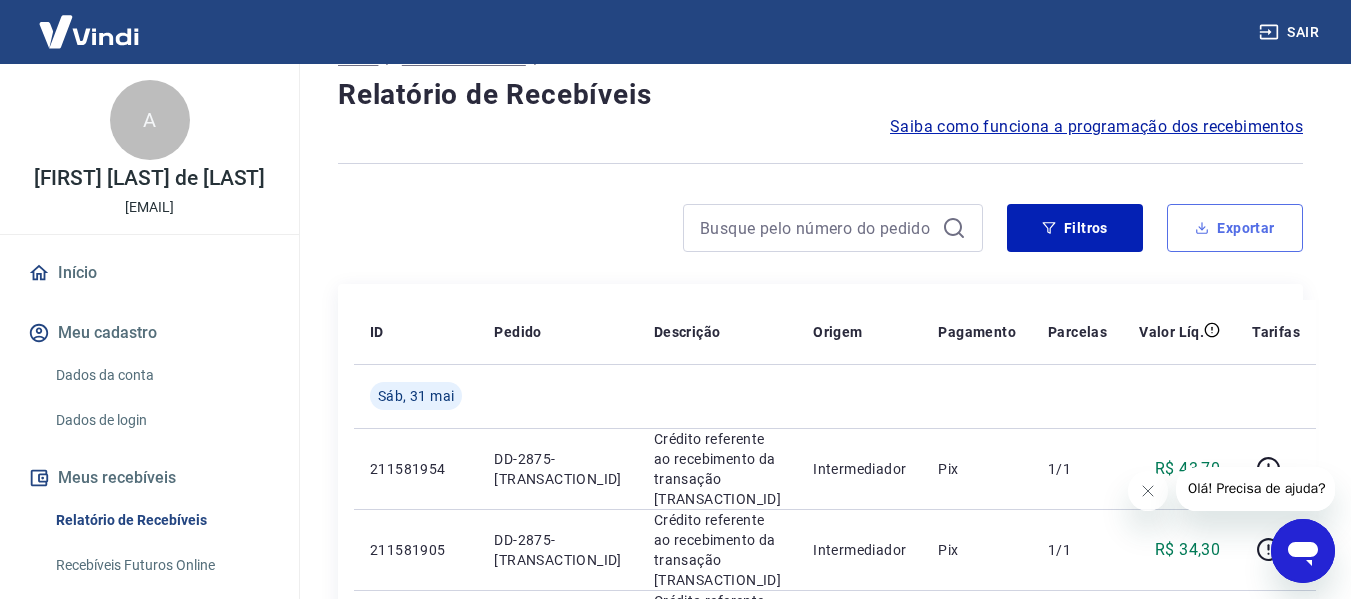 click on "Exportar" at bounding box center [1235, 228] 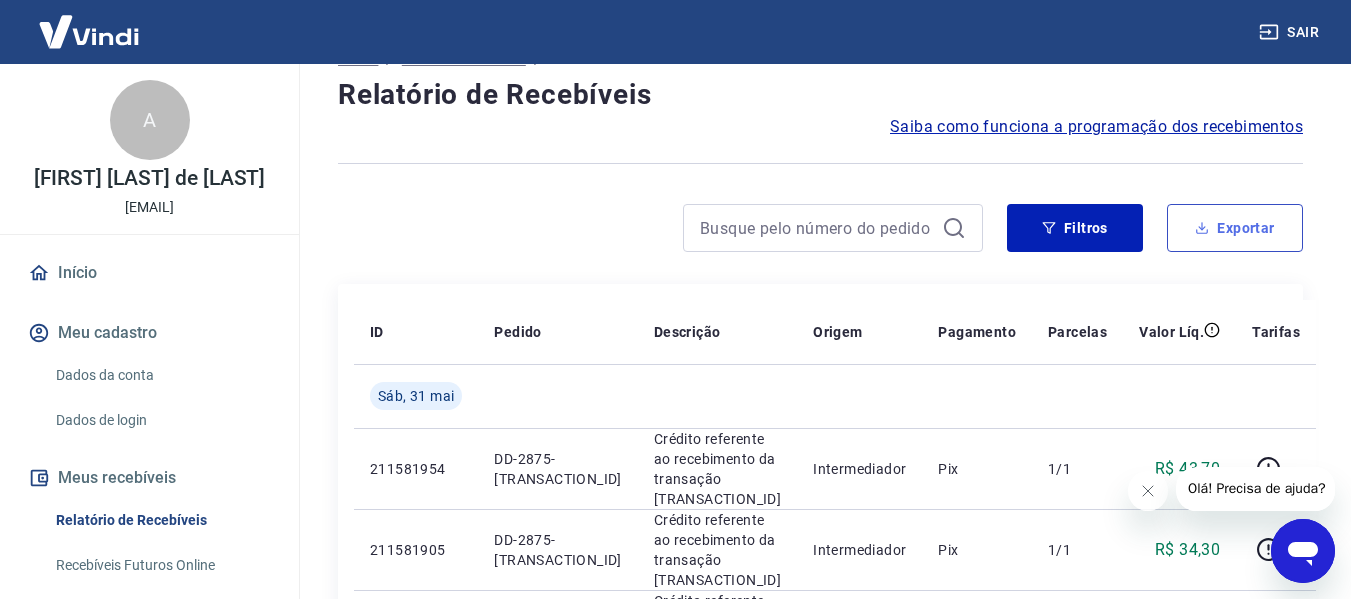 type on "01/05/2025" 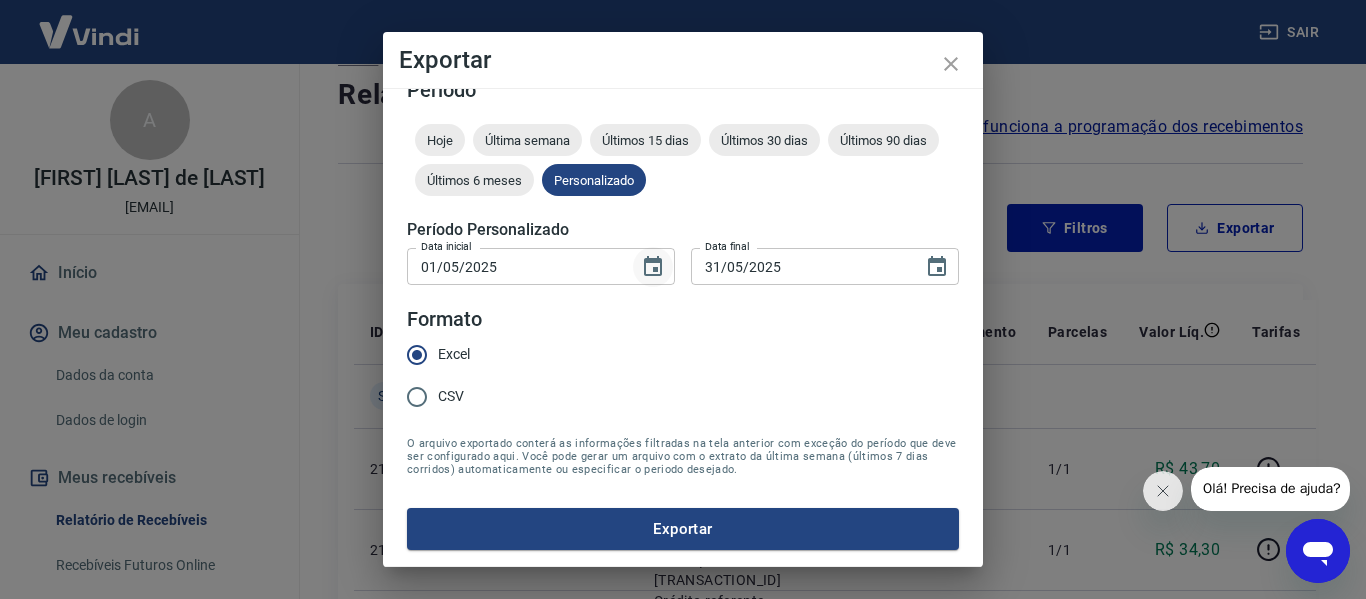 click 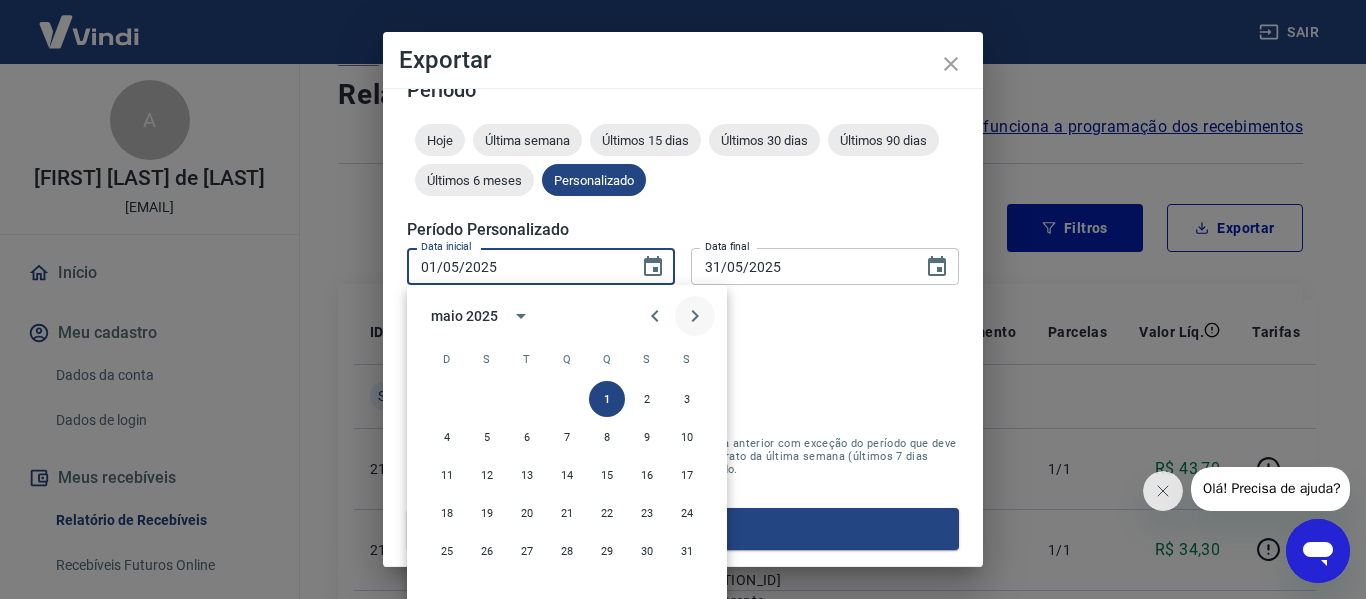 click 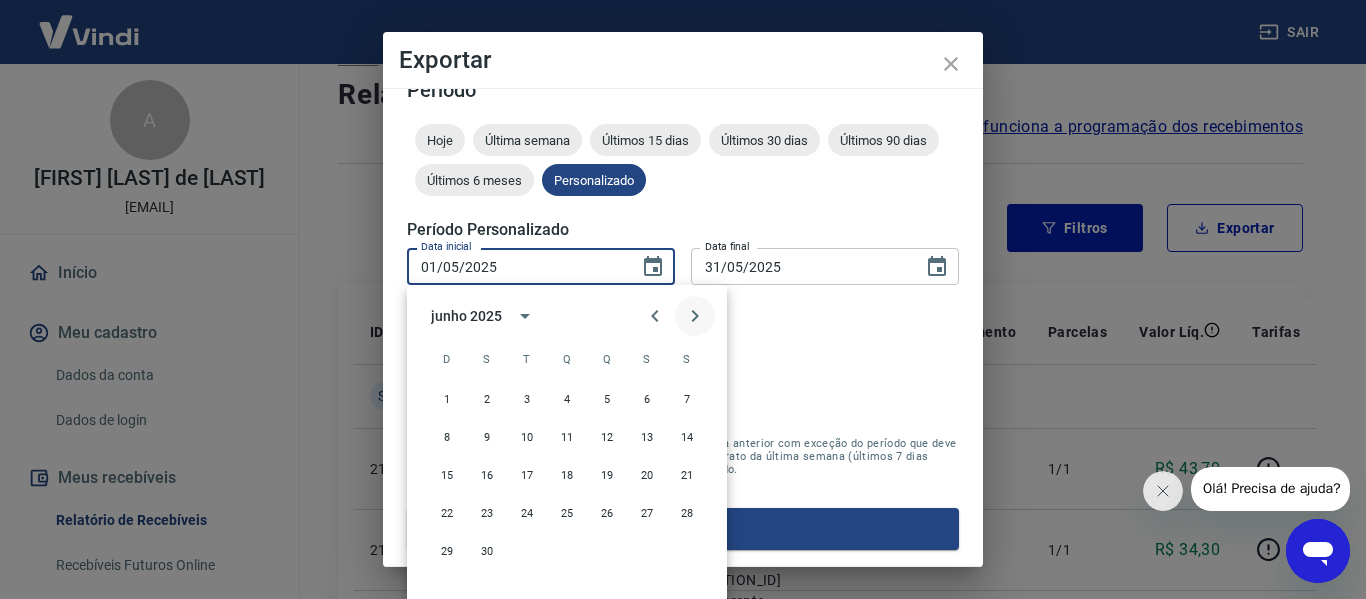 click 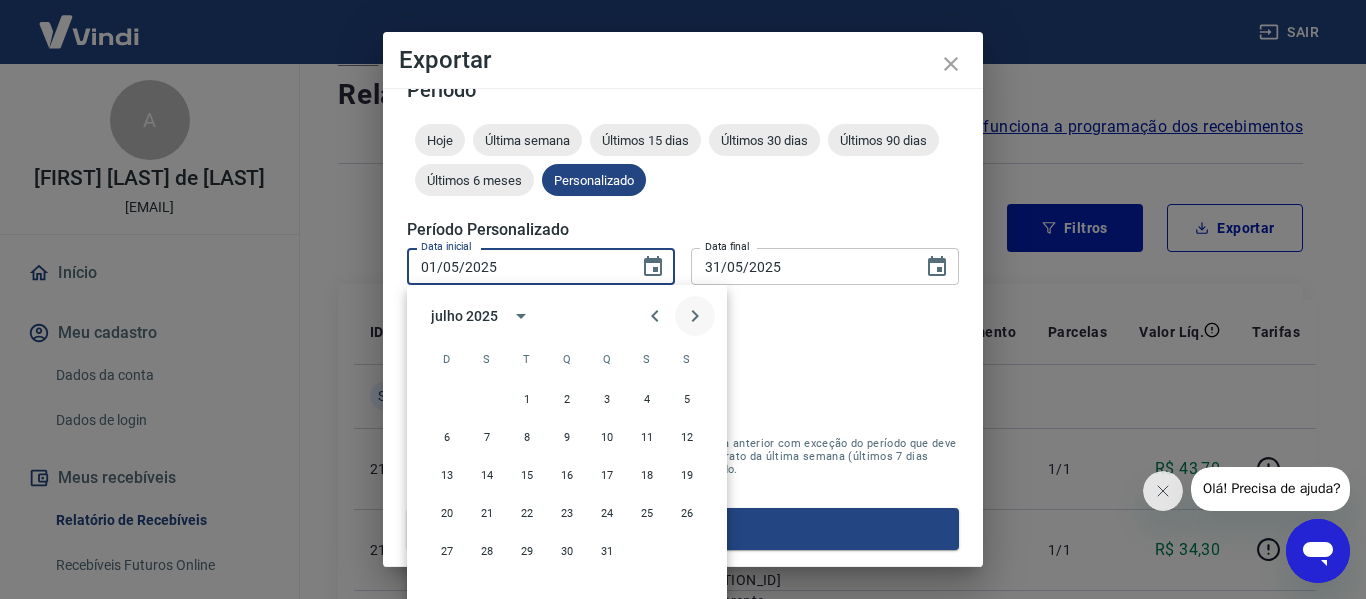 click 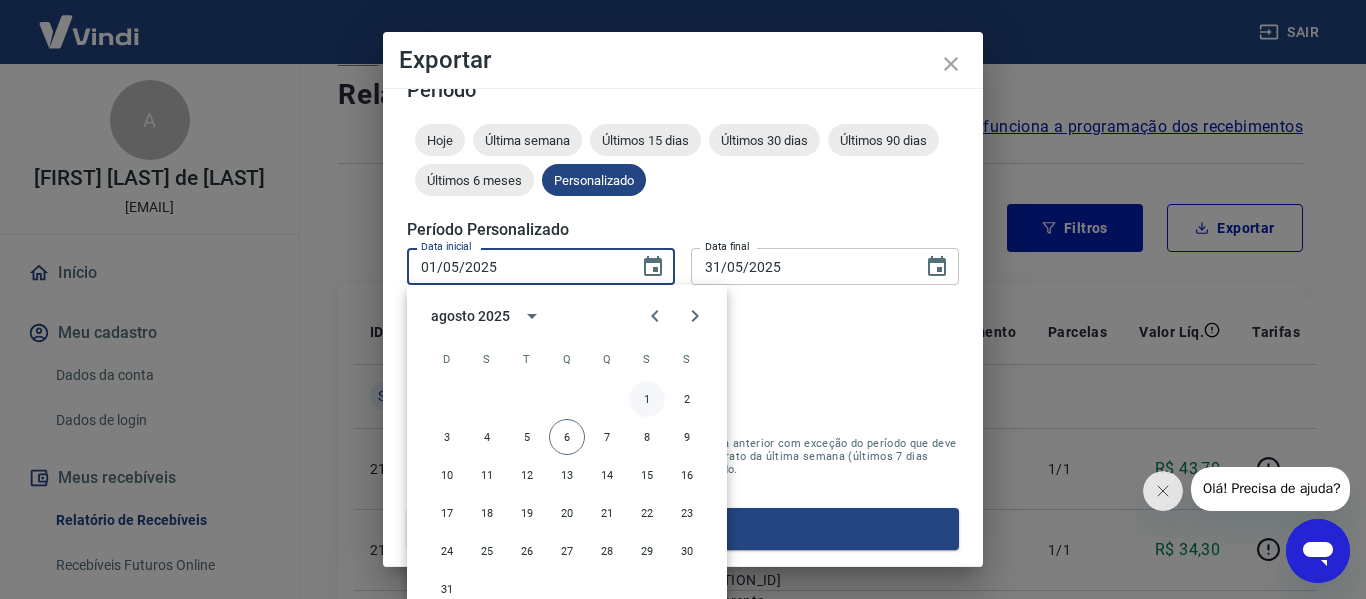 click on "1" at bounding box center [647, 399] 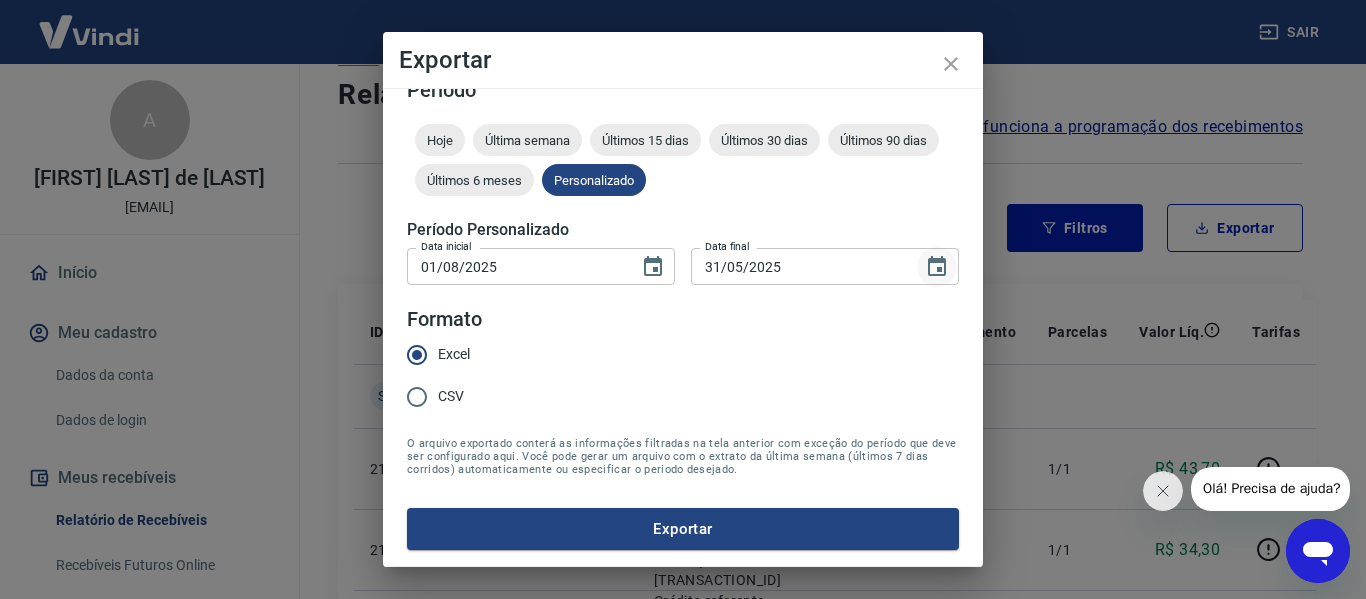 click 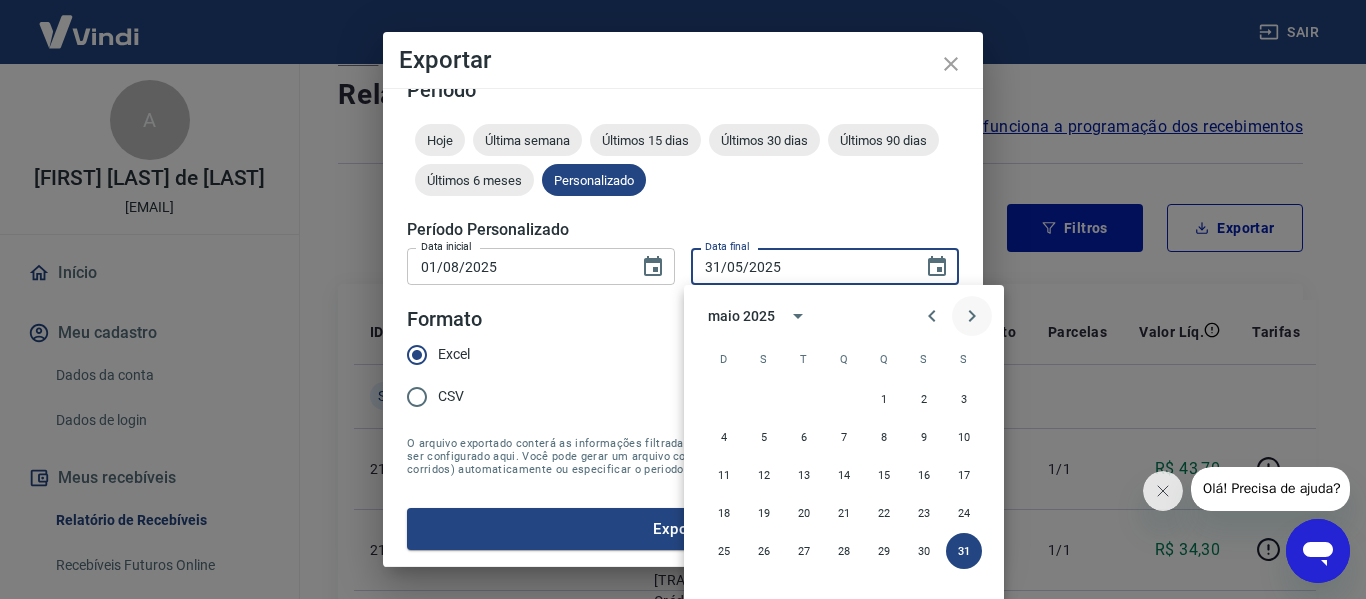 click 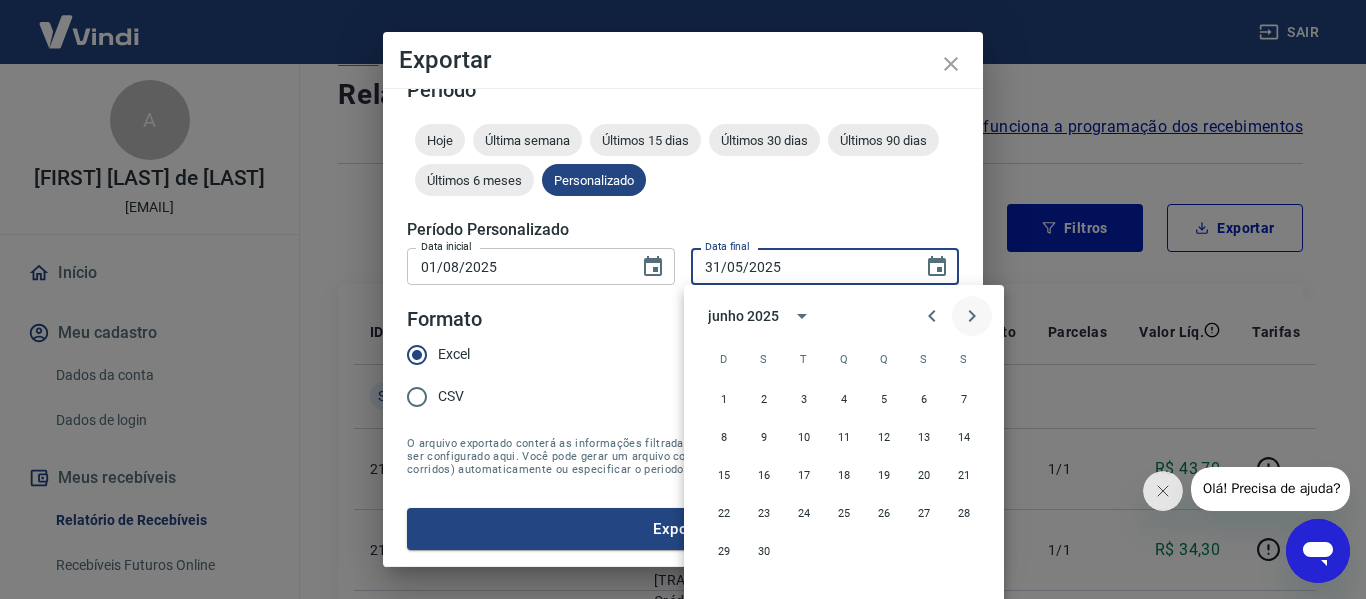 click 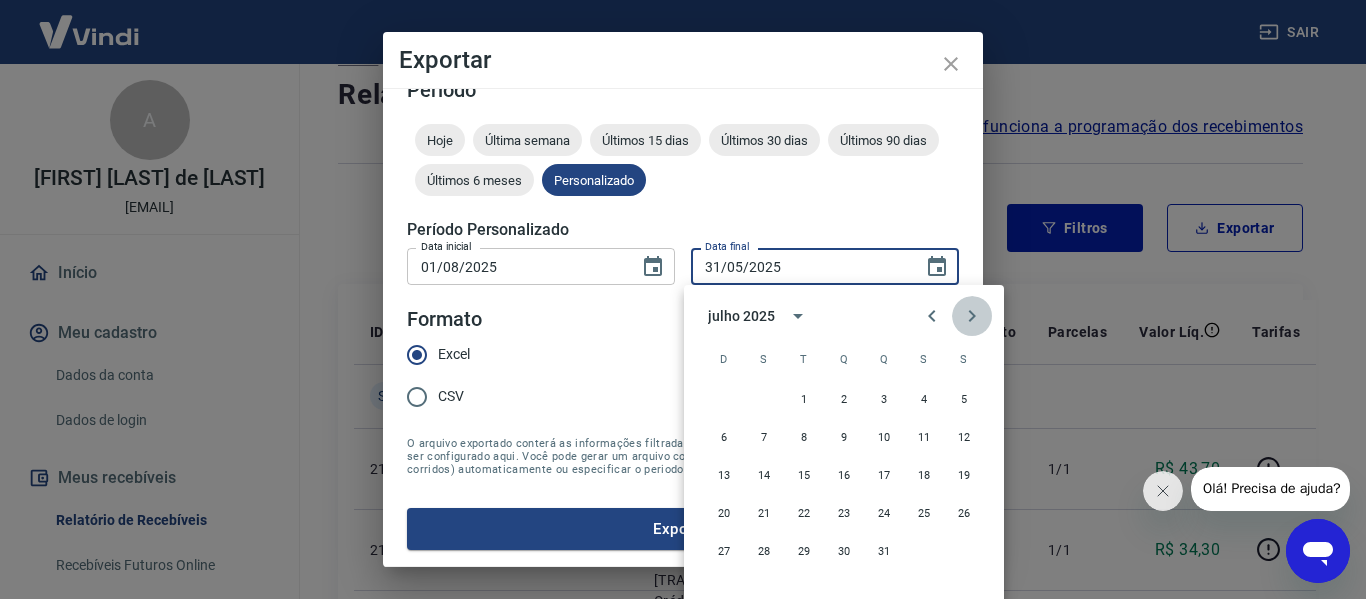 click 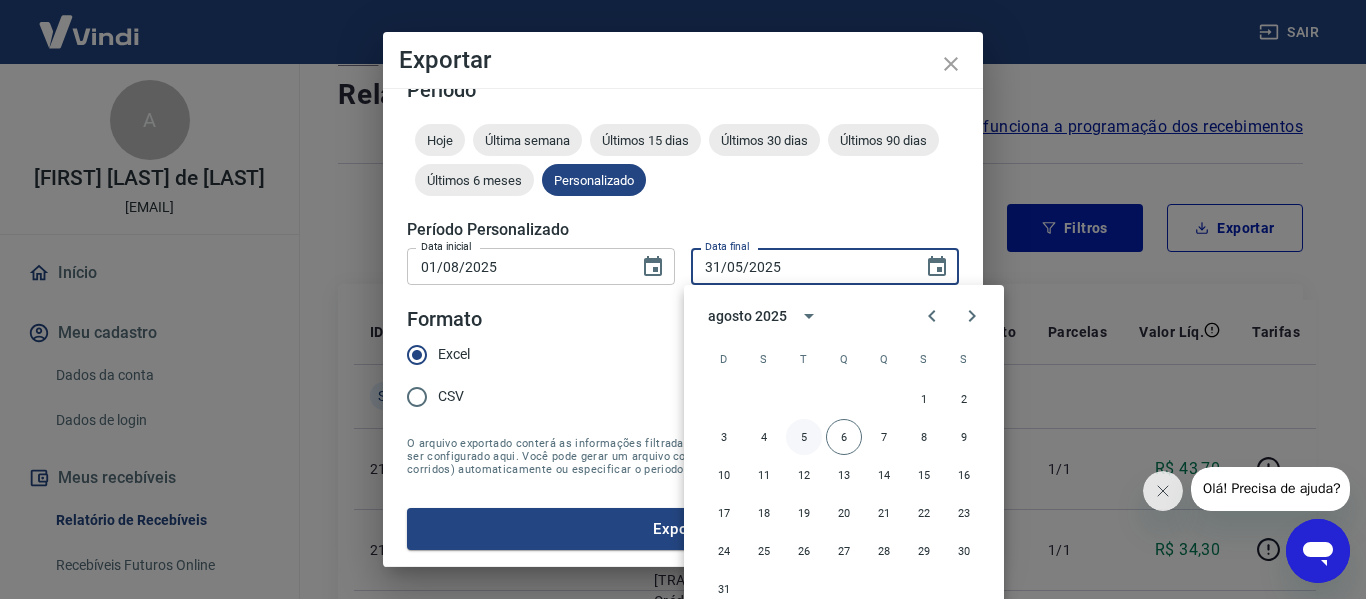 click on "5" at bounding box center [804, 437] 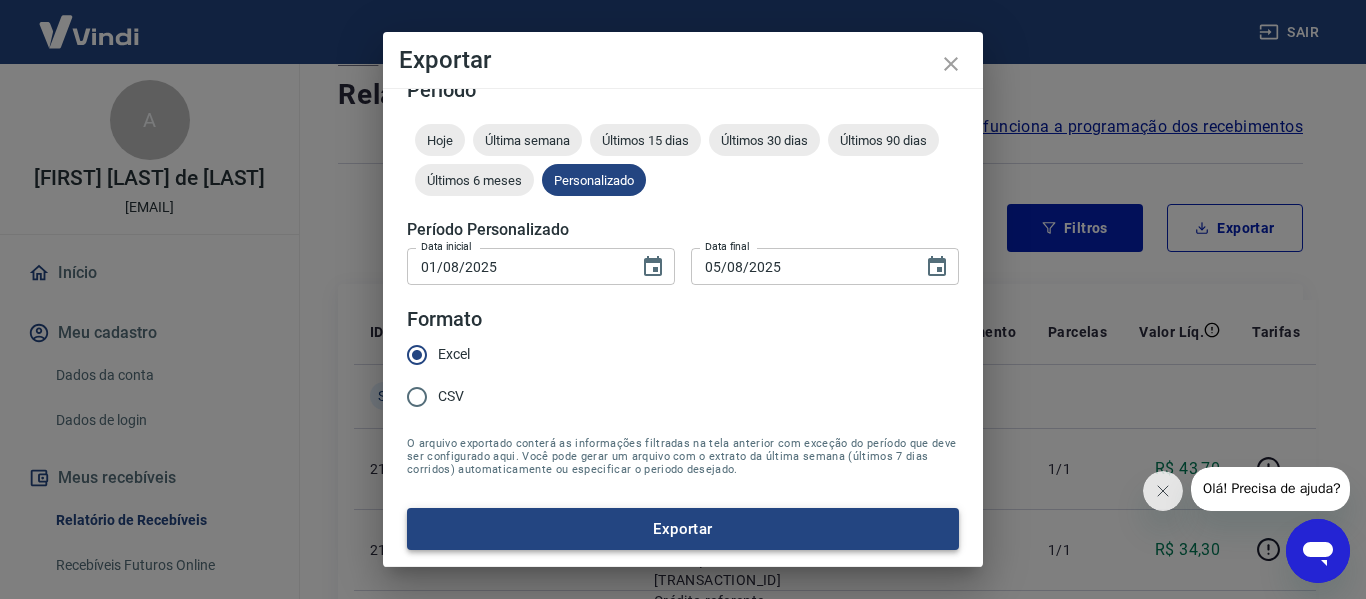 click on "Exportar" at bounding box center (683, 529) 